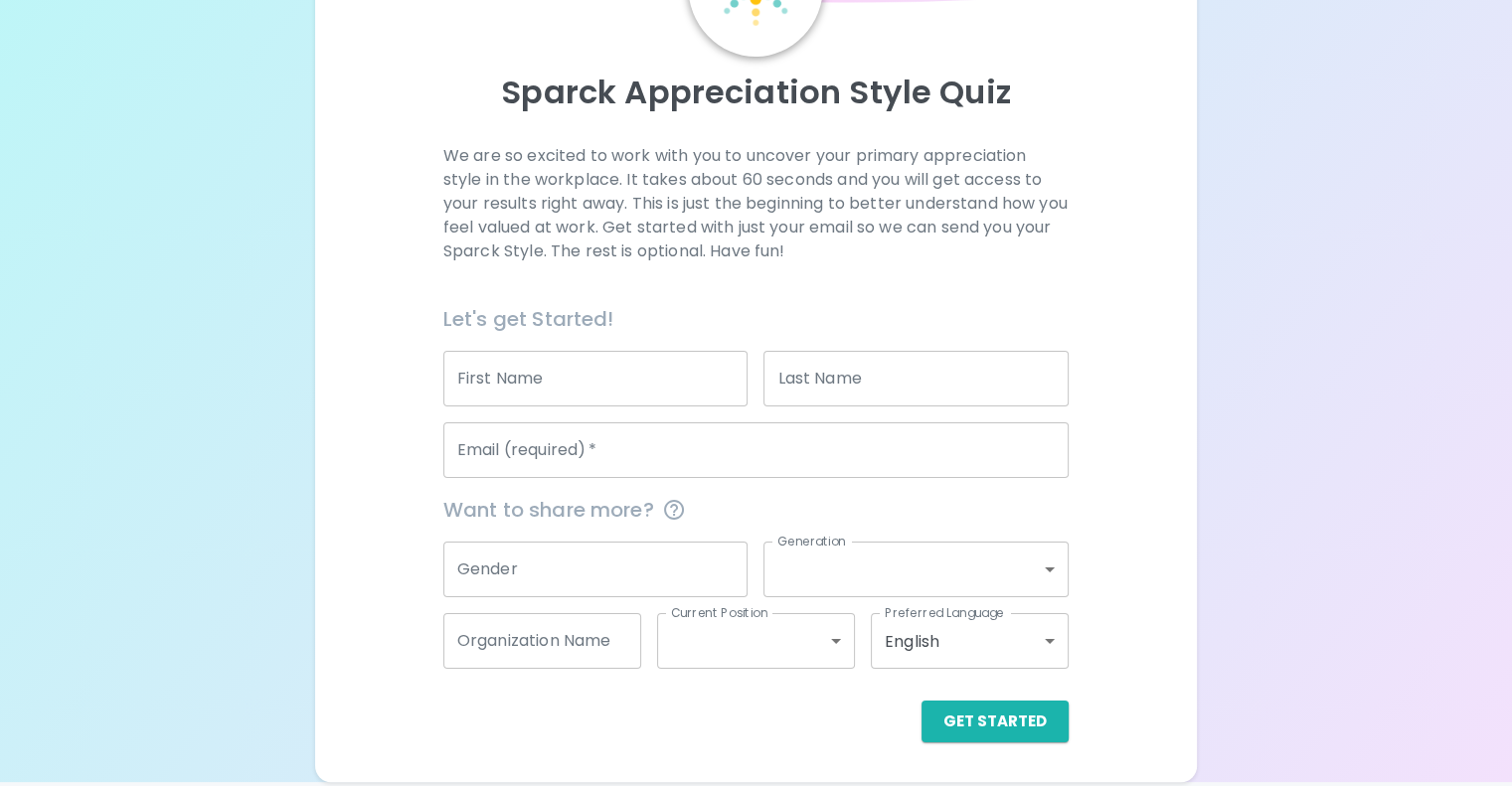 scroll, scrollTop: 199, scrollLeft: 0, axis: vertical 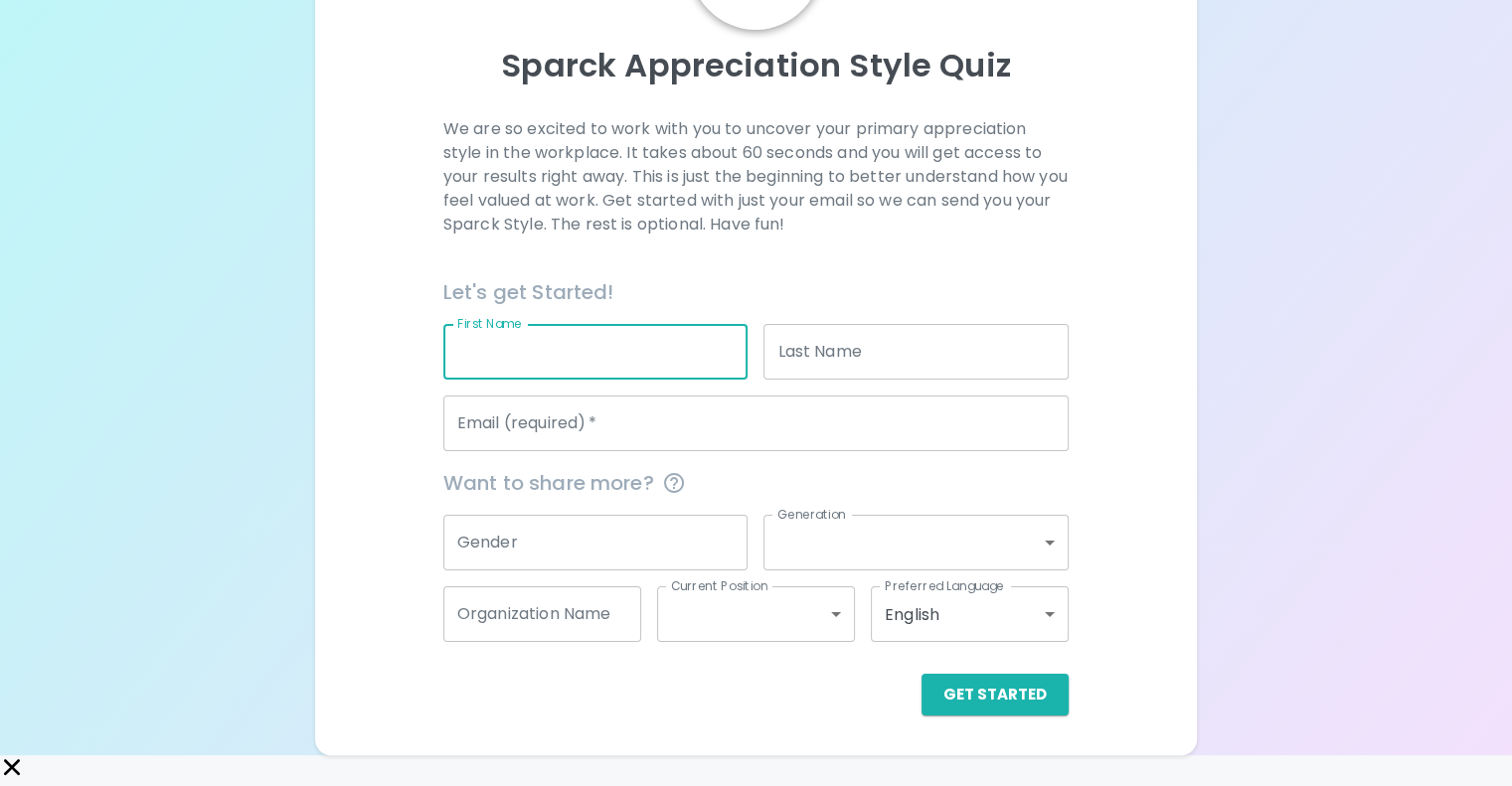 click on "First Name" at bounding box center [595, 352] 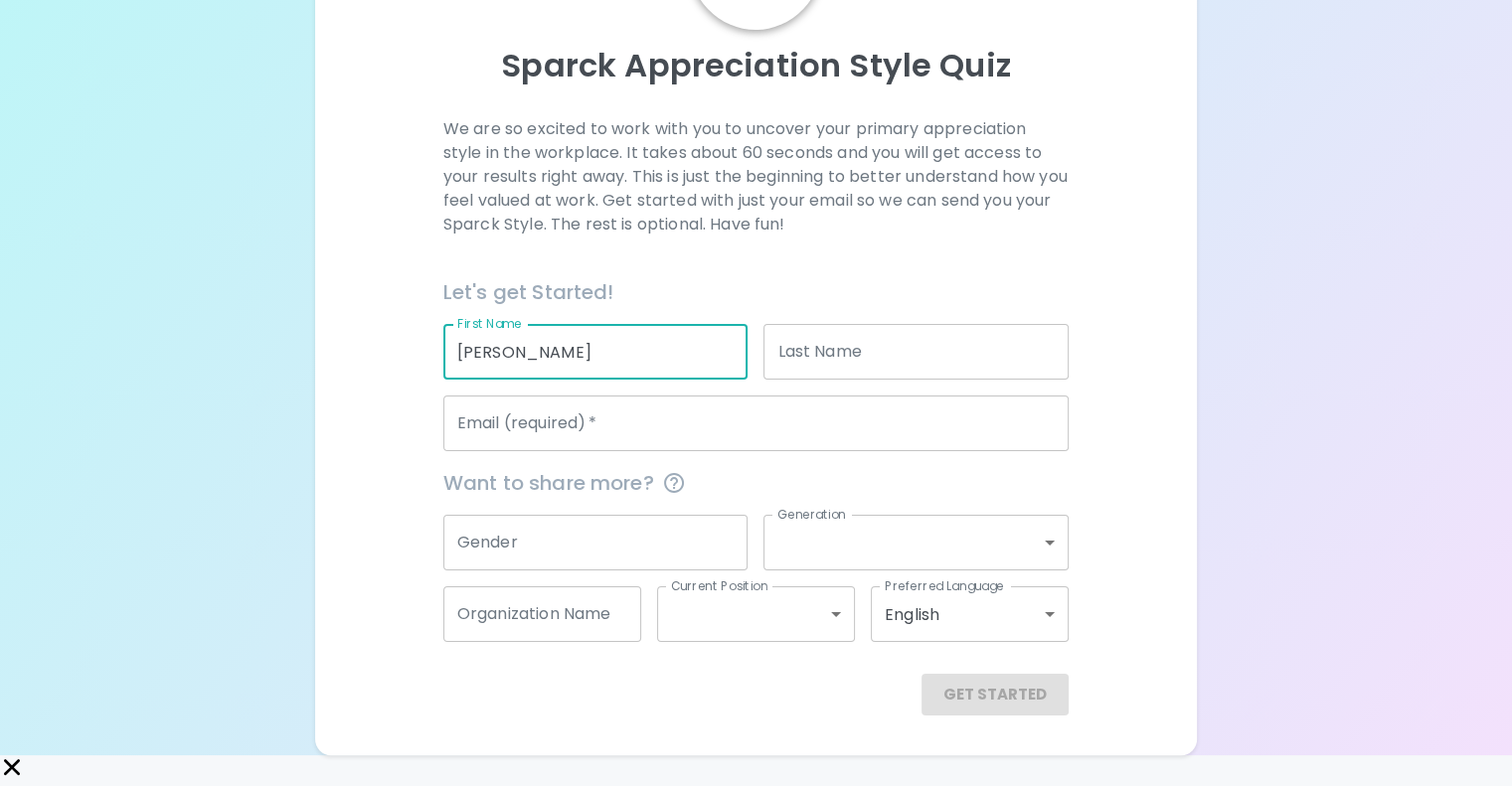 type on "[PERSON_NAME]" 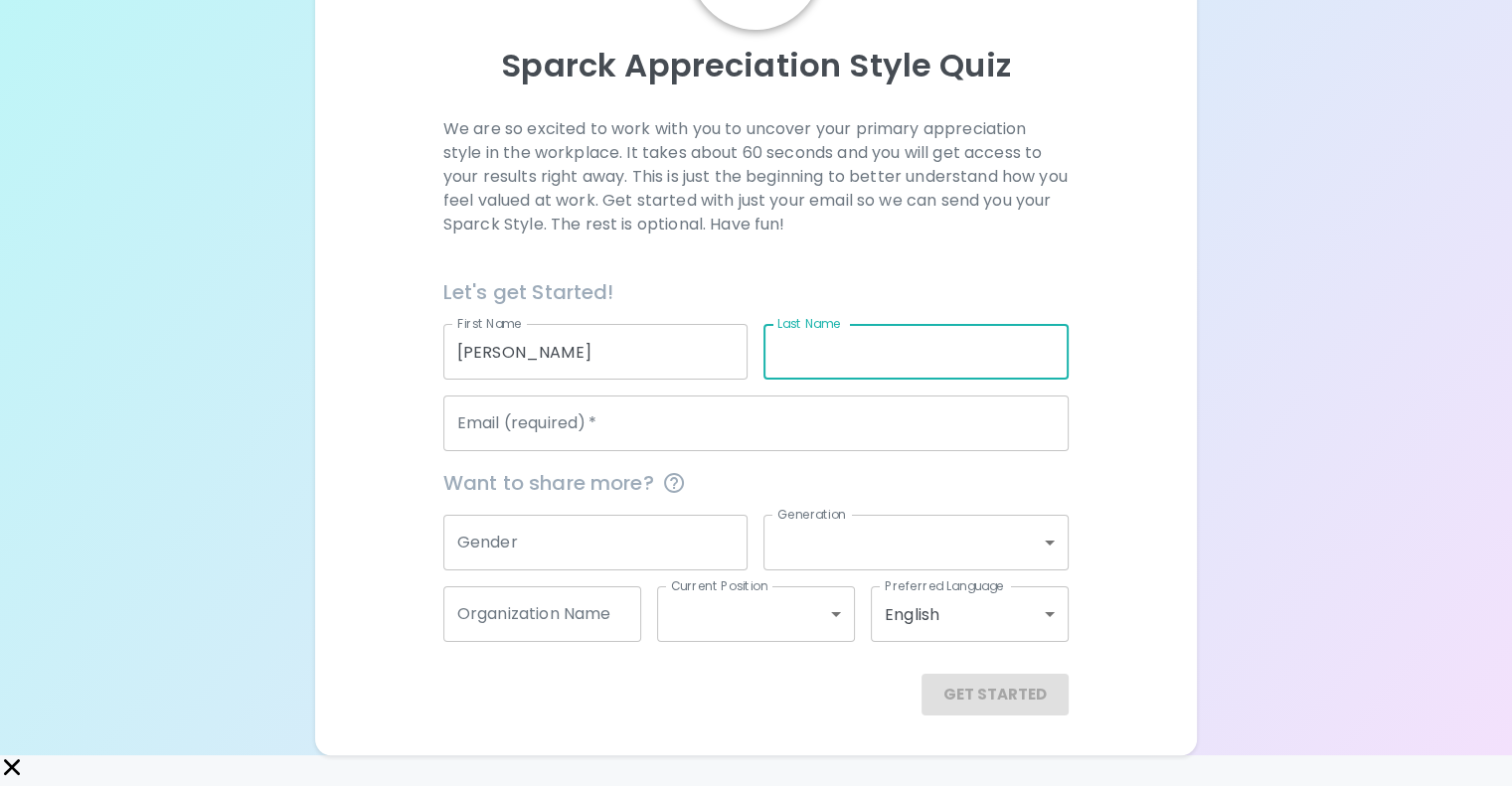 click on "Last Name" at bounding box center [916, 352] 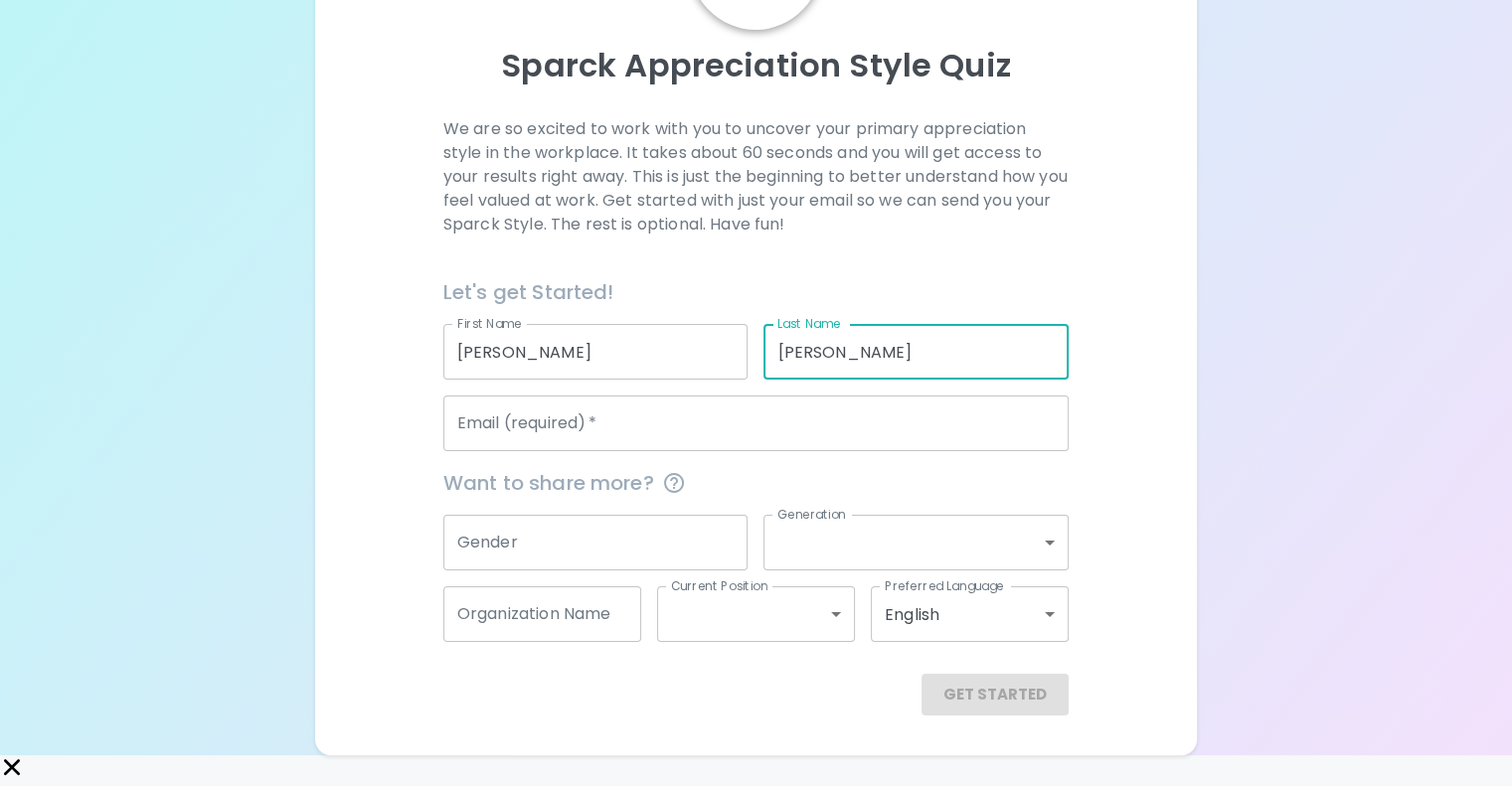 type on "[PERSON_NAME]" 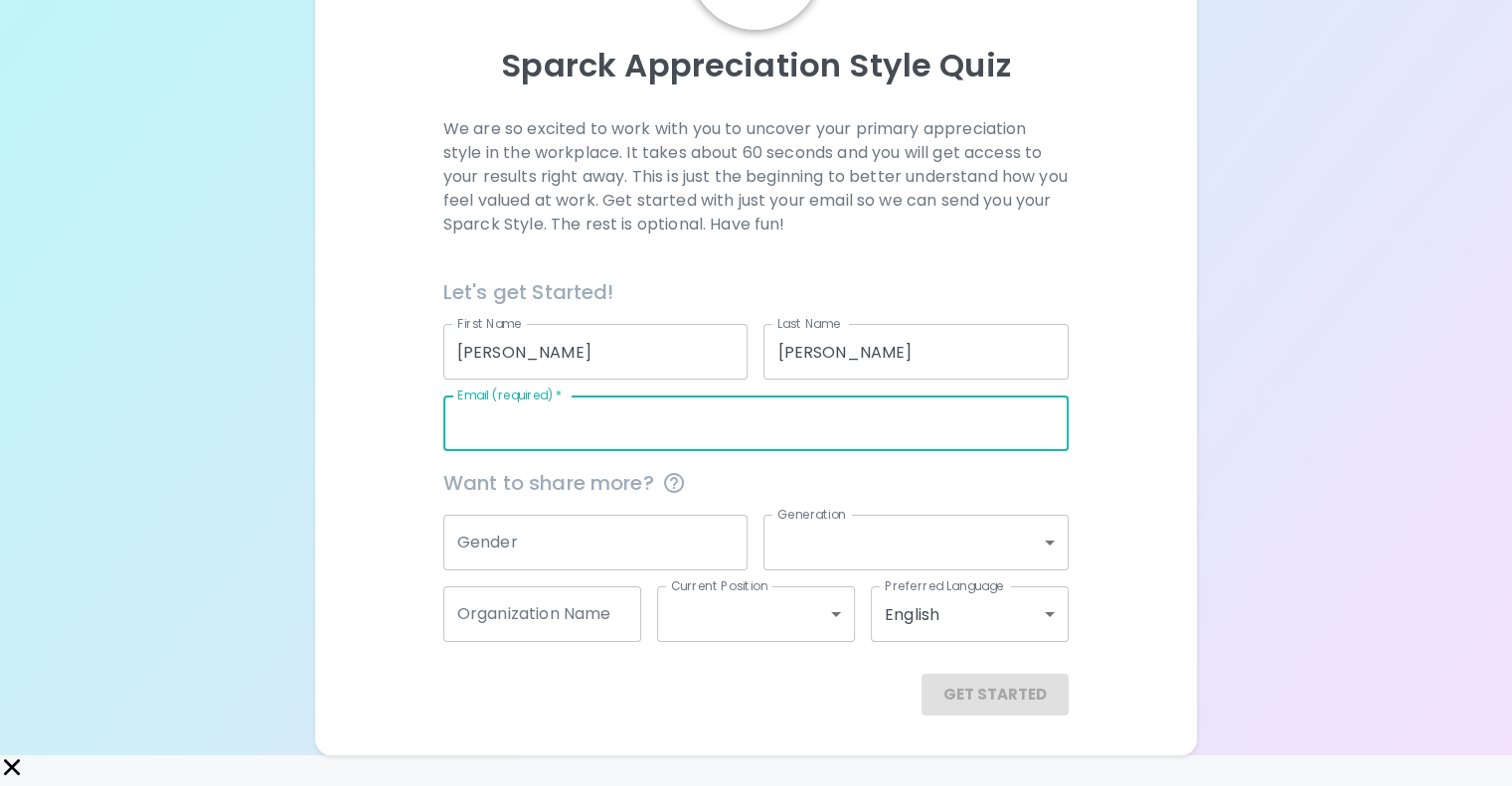 click on "Email (required)   *" at bounding box center (756, 423) 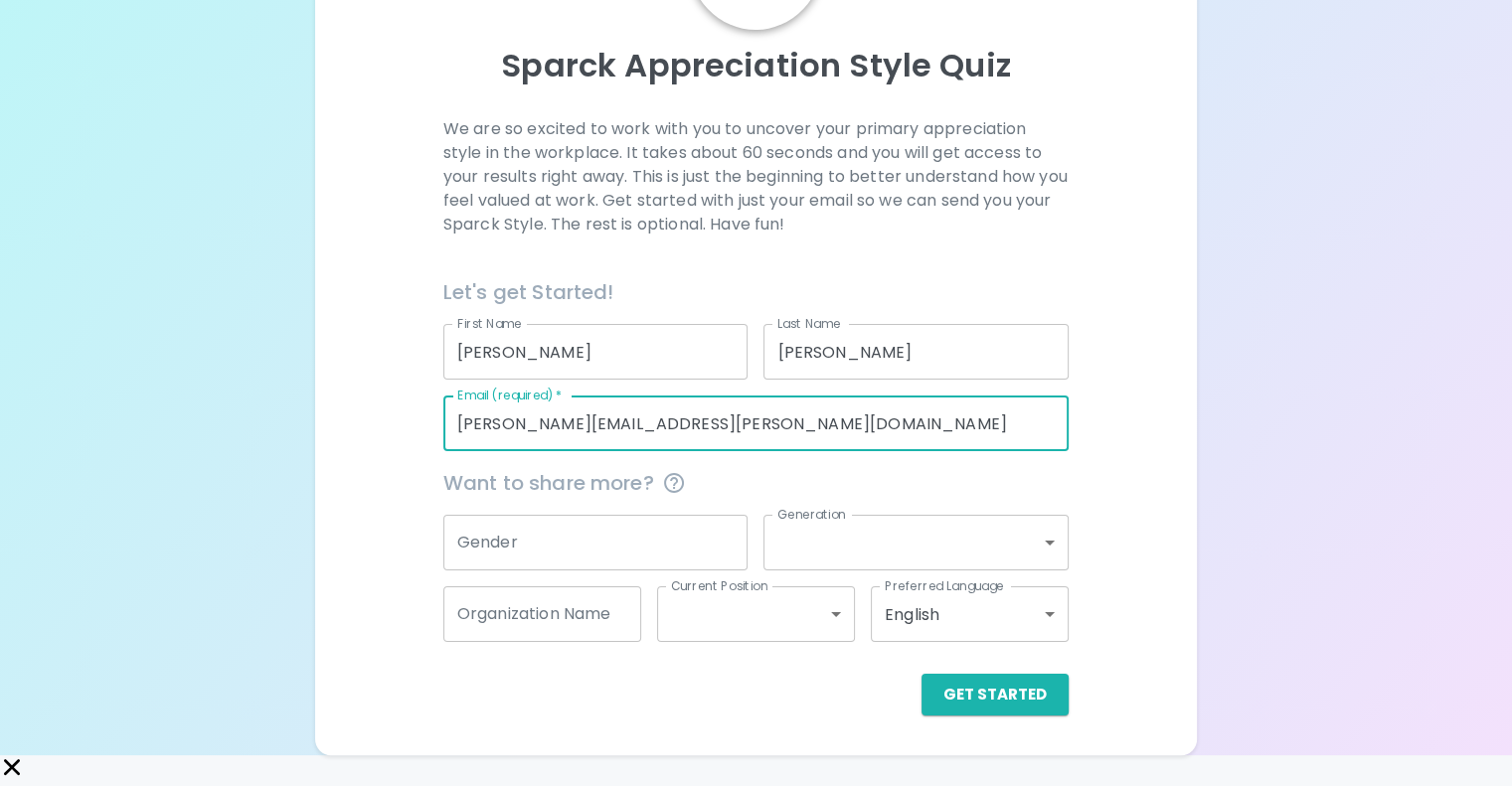 scroll, scrollTop: 208, scrollLeft: 0, axis: vertical 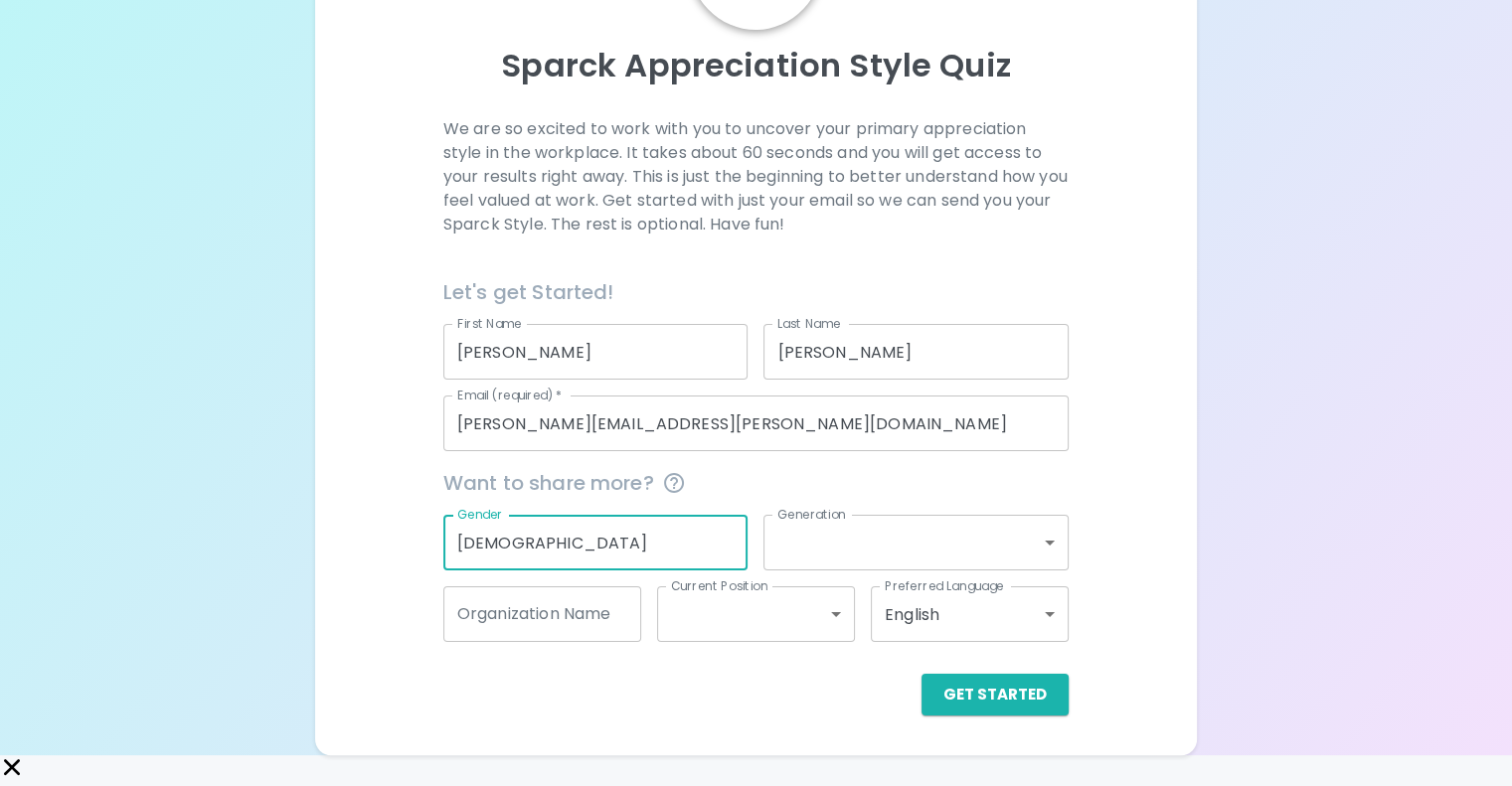 type on "[DEMOGRAPHIC_DATA]" 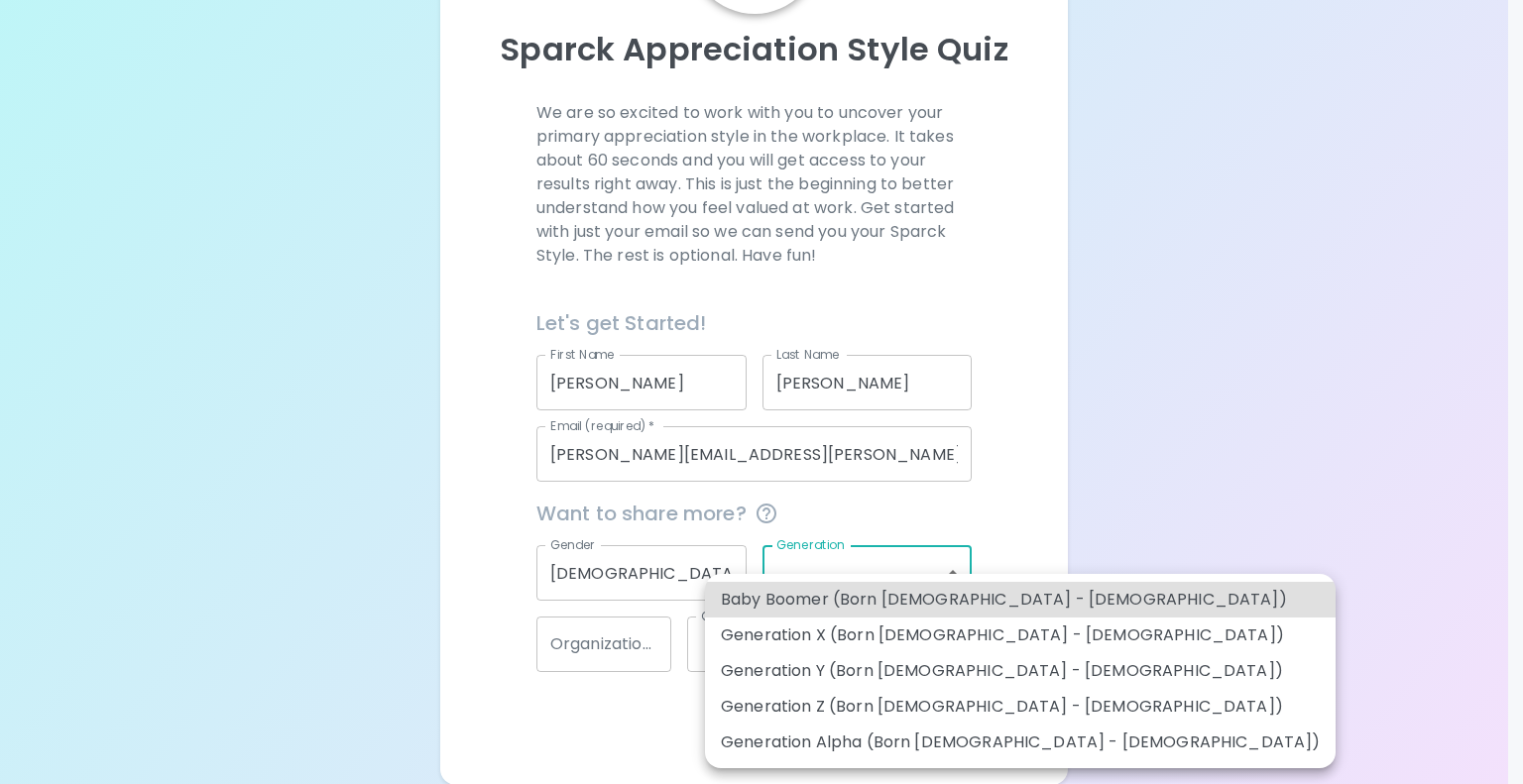 click on "Sparck Appreciation Style Quiz We are so excited to work with you to uncover your primary appreciation style in the workplace. It takes about 60 seconds and you will get access to your results right away. This is just the beginning to better understand how you feel valued at work. Get started with just your email so we can send you your Sparck Style. The rest is optional. Have fun! Let's get Started! First Name [PERSON_NAME] First Name Last Name [PERSON_NAME] Last Name Email (required)   * [PERSON_NAME][EMAIL_ADDRESS][PERSON_NAME][DOMAIN_NAME] Email (required)   * Want to share more? Gender [DEMOGRAPHIC_DATA] Gender Generation ​ Generation Organization Name Organization Name Current Position ​ Current Position Preferred Language English en Preferred Language Get Started   English Español Baby Boomer (Born [DEMOGRAPHIC_DATA] - [DEMOGRAPHIC_DATA]) Generation X (Born [DEMOGRAPHIC_DATA] - [DEMOGRAPHIC_DATA]) Generation Y (Born [DEMOGRAPHIC_DATA] - [DEMOGRAPHIC_DATA]) Generation Z (Born [DEMOGRAPHIC_DATA] - [DEMOGRAPHIC_DATA]) Generation Alpha (Born [DEMOGRAPHIC_DATA] - [DEMOGRAPHIC_DATA])" at bounding box center [762, 304] 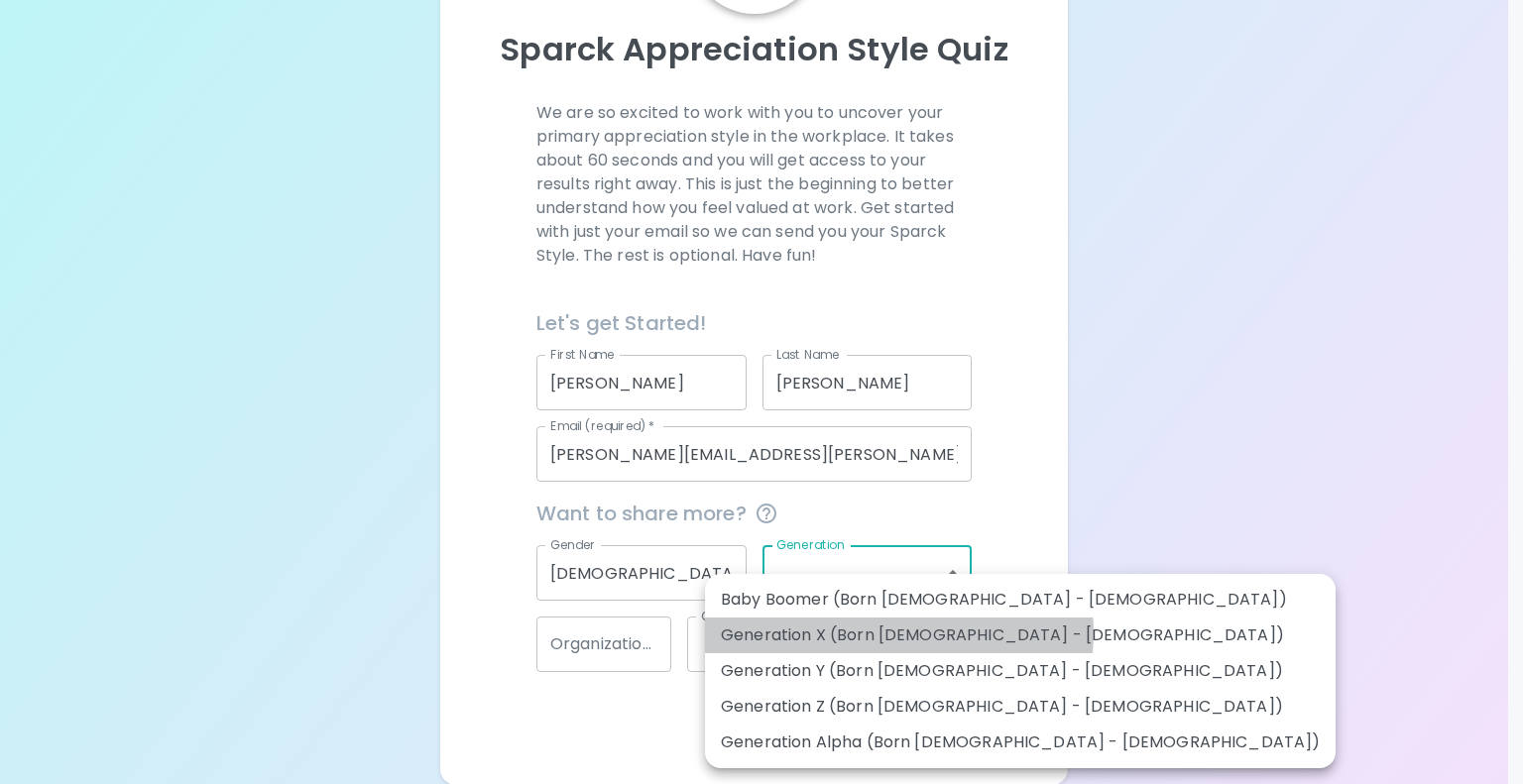 click on "Generation X (Born [DEMOGRAPHIC_DATA] - [DEMOGRAPHIC_DATA])" at bounding box center [1020, 635] 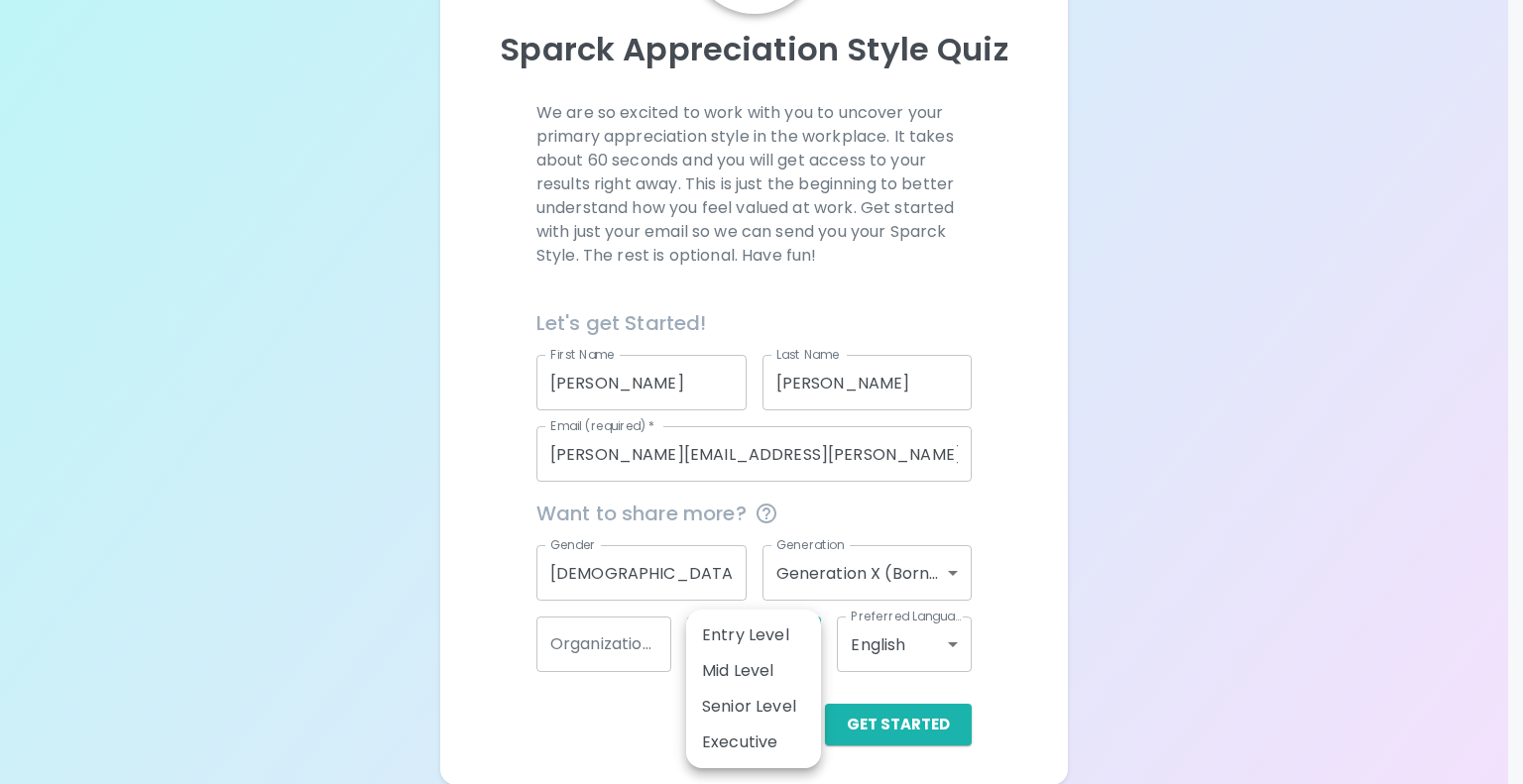 click on "Sparck Appreciation Style Quiz We are so excited to work with you to uncover your primary appreciation style in the workplace. It takes about 60 seconds and you will get access to your results right away. This is just the beginning to better understand how you feel valued at work. Get started with just your email so we can send you your Sparck Style. The rest is optional. Have fun! Let's get Started! First Name [PERSON_NAME] First Name Last Name [PERSON_NAME] Last Name Email (required)   * [PERSON_NAME][EMAIL_ADDRESS][PERSON_NAME][DOMAIN_NAME] Email (required)   * Want to share more? Gender [DEMOGRAPHIC_DATA] Gender Generation Generation X (Born [DEMOGRAPHIC_DATA] - [DEMOGRAPHIC_DATA]) generation_x Generation Organization Name Organization Name Current Position ​ Current Position Preferred Language English en Preferred Language Get Started   English Español Entry Level Mid Level Senior Level Executive" at bounding box center [762, 304] 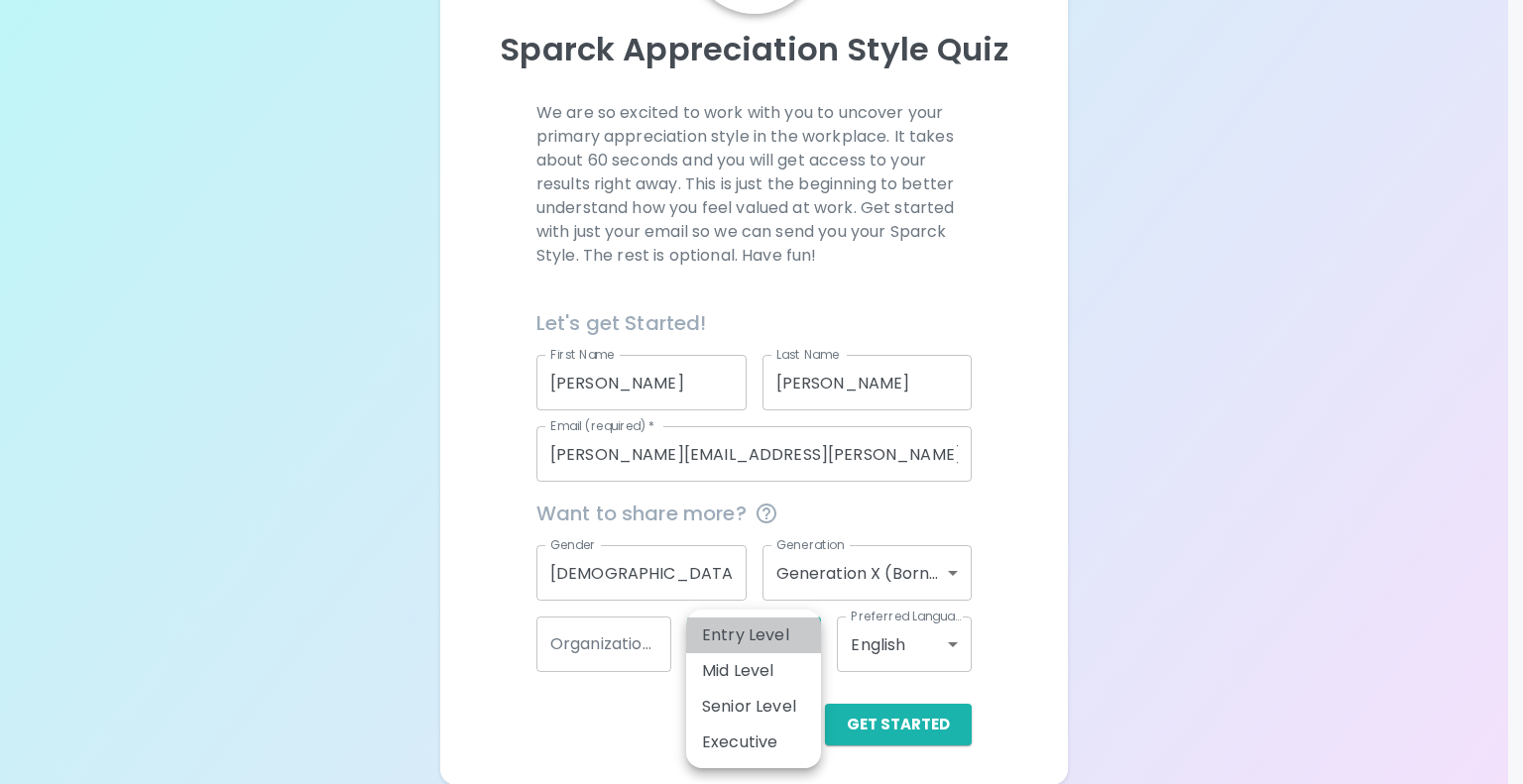 click on "Entry Level" at bounding box center [754, 635] 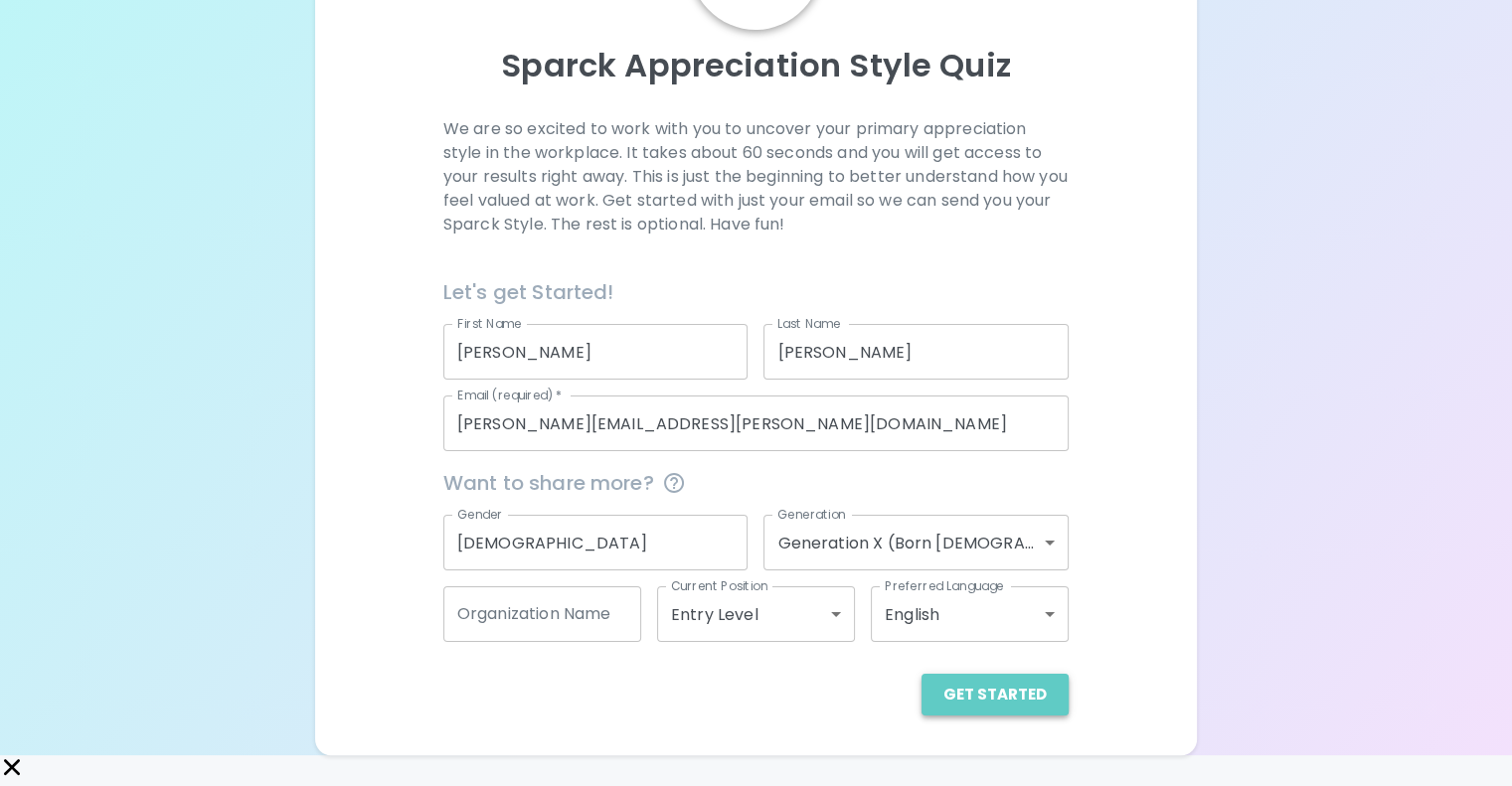 click on "Get Started" at bounding box center [995, 695] 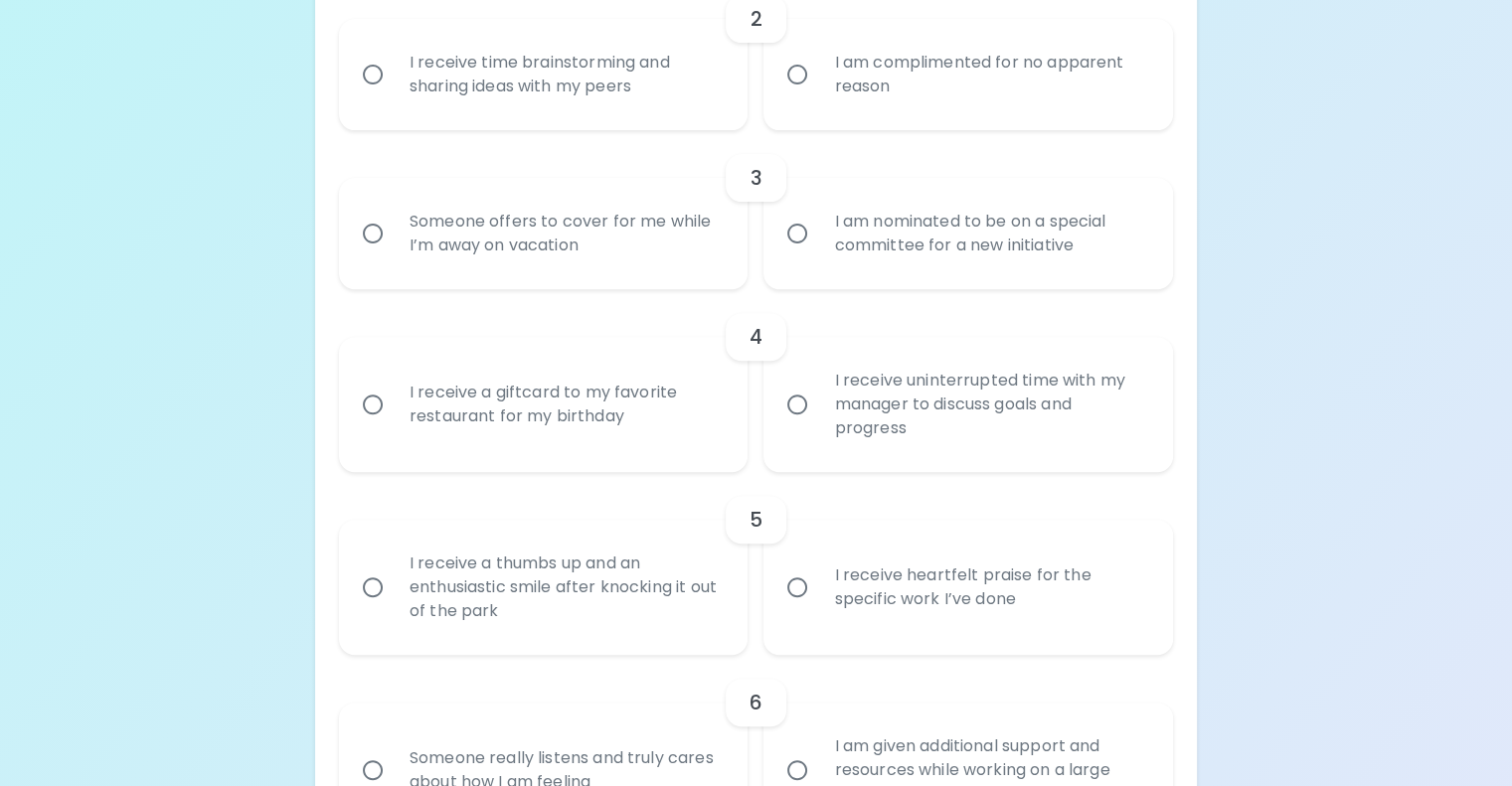 scroll, scrollTop: 705, scrollLeft: 0, axis: vertical 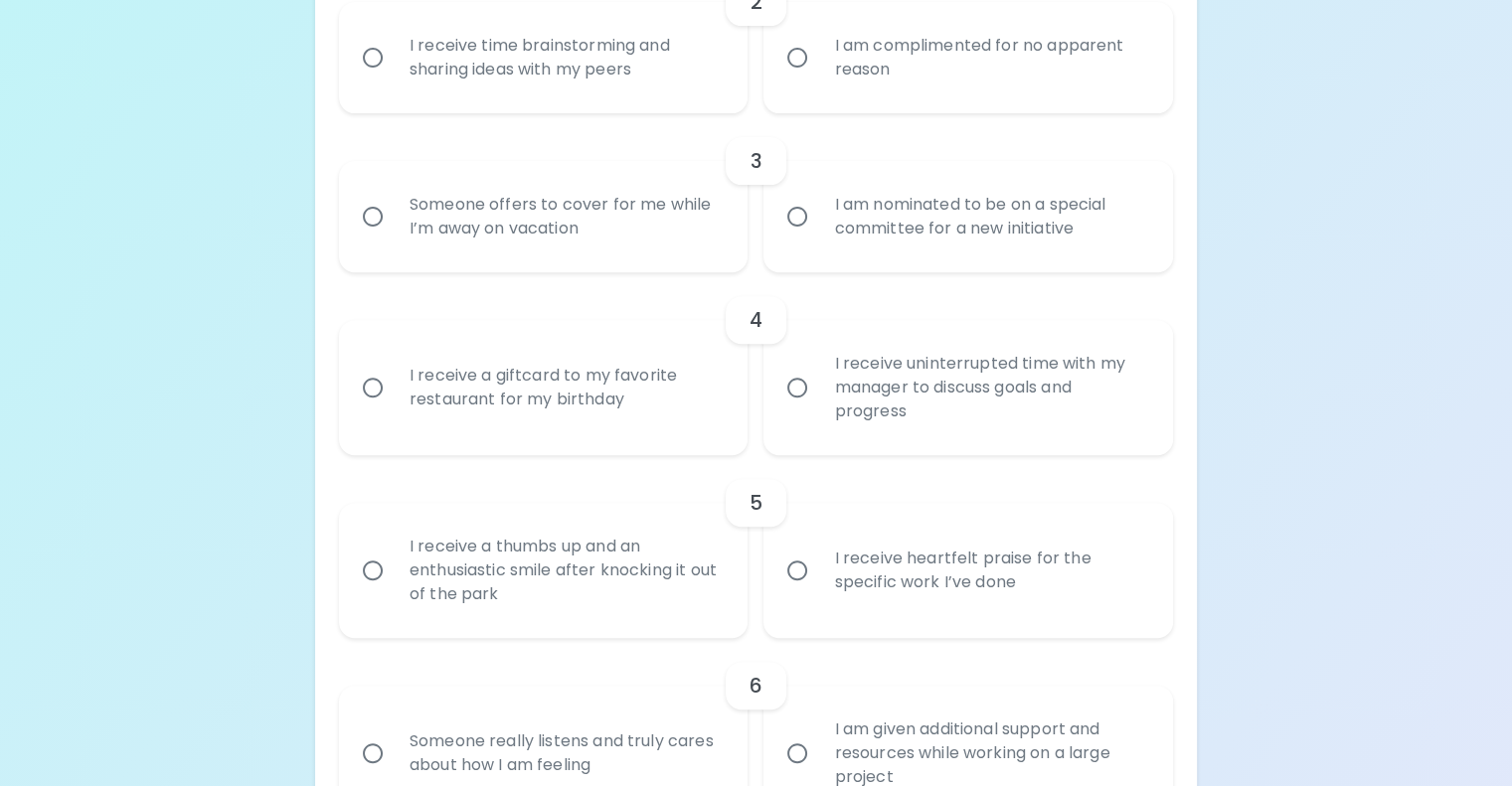 click on "I am nominated to be on a special committee for a new initiative" at bounding box center (797, 217) 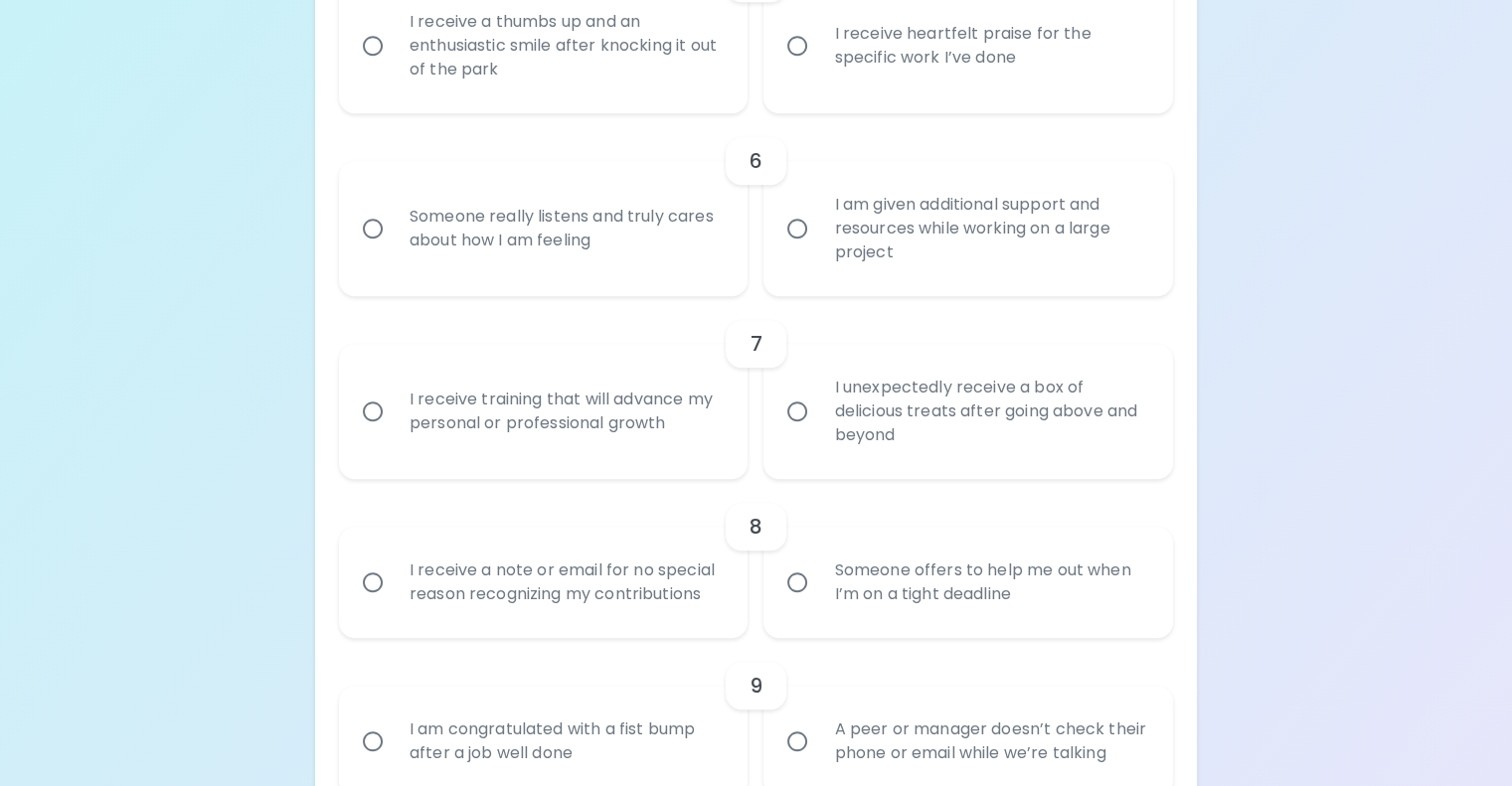 scroll, scrollTop: 1261, scrollLeft: 0, axis: vertical 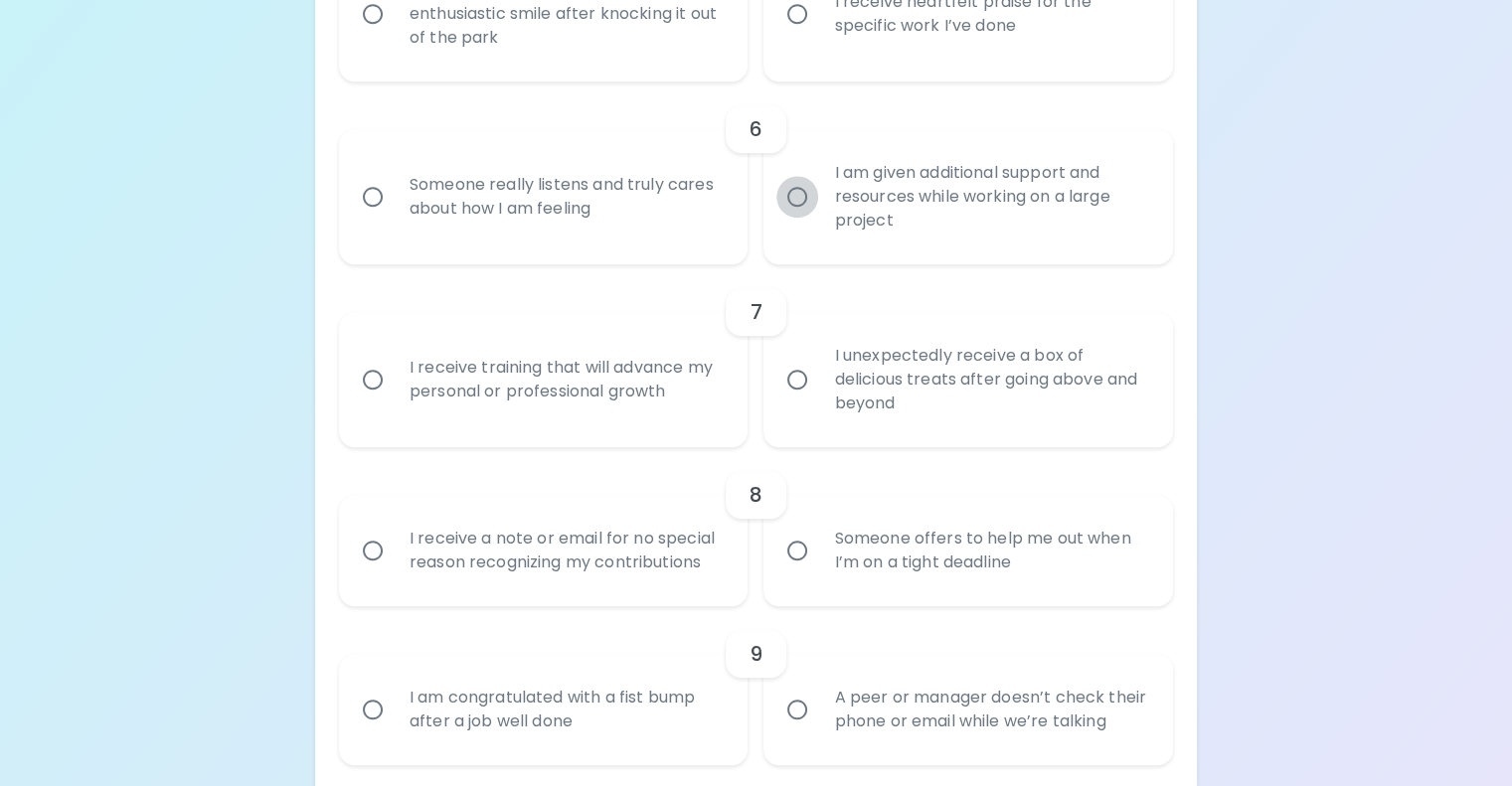 click on "I am given additional support and resources while working on a large project" at bounding box center (797, 197) 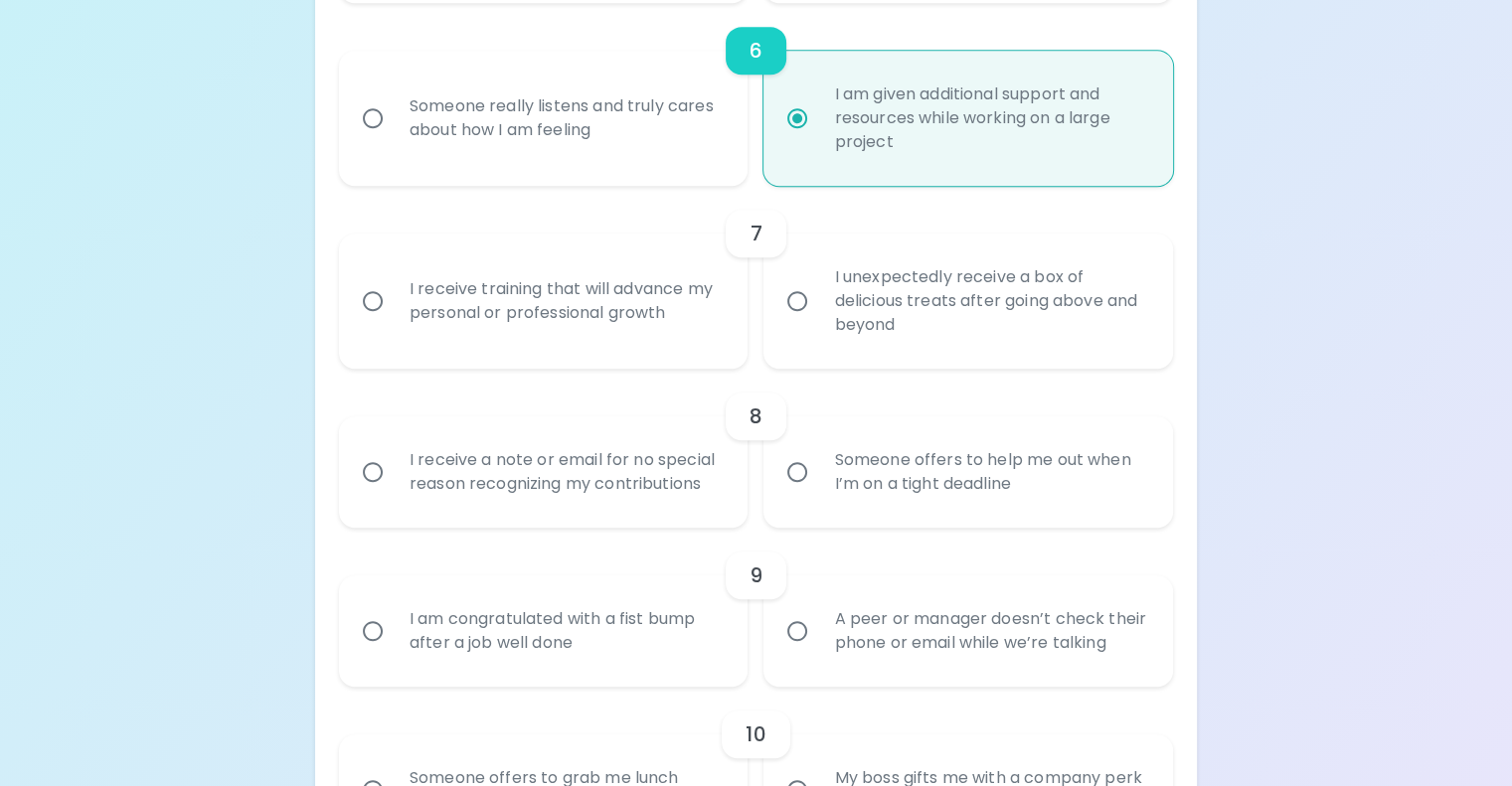 scroll, scrollTop: 1420, scrollLeft: 0, axis: vertical 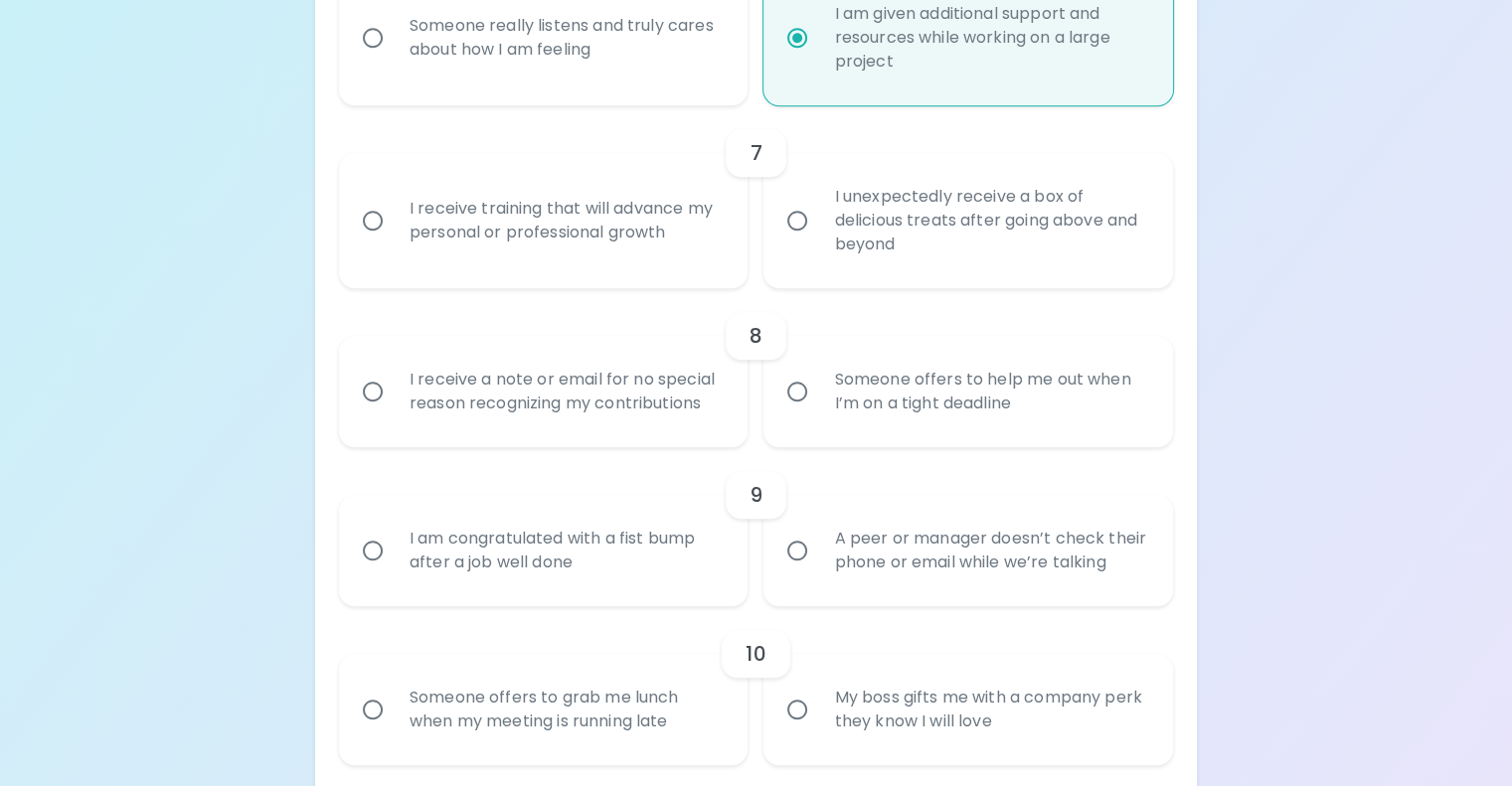 radio on "true" 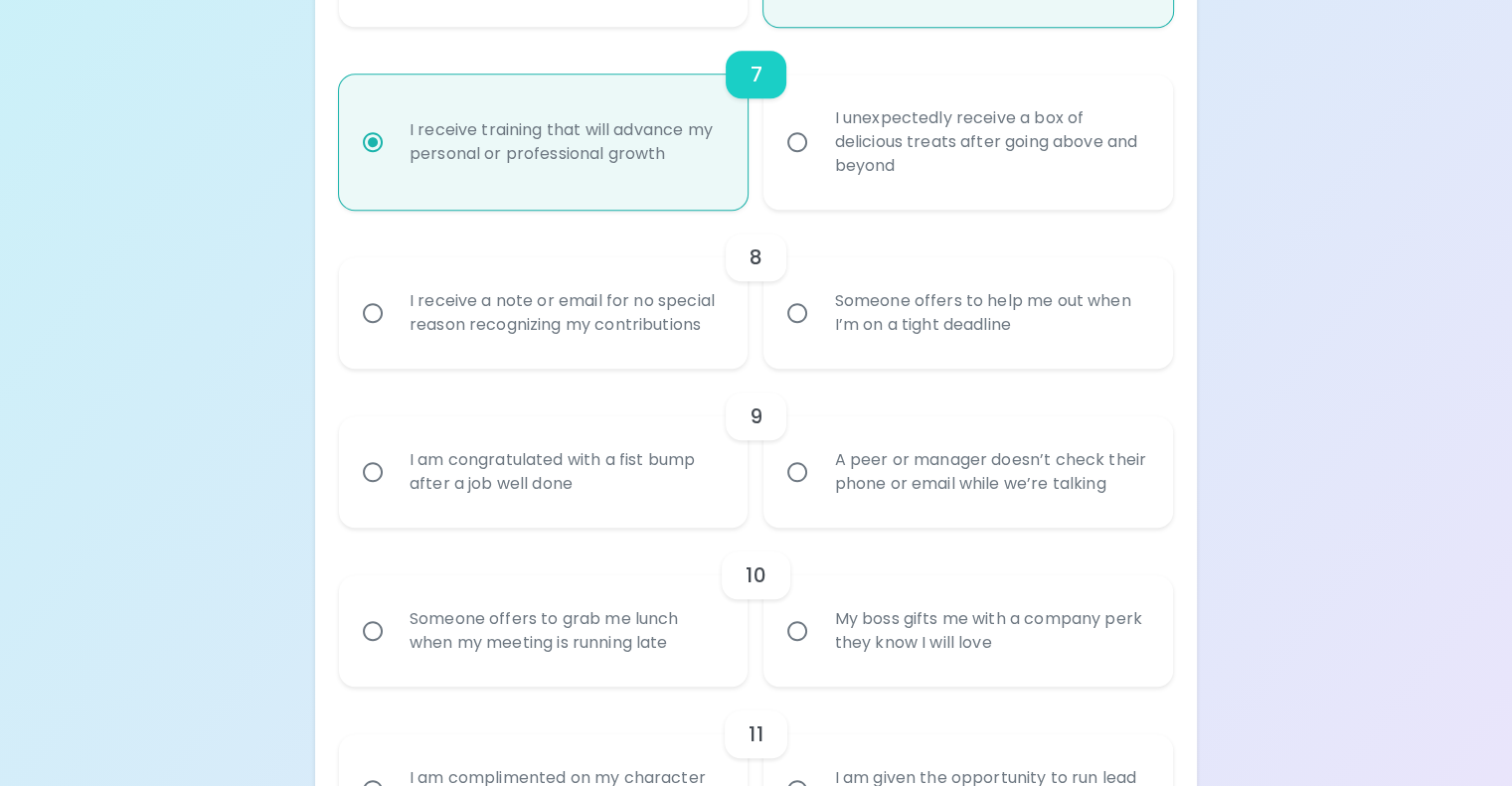 scroll, scrollTop: 1579, scrollLeft: 0, axis: vertical 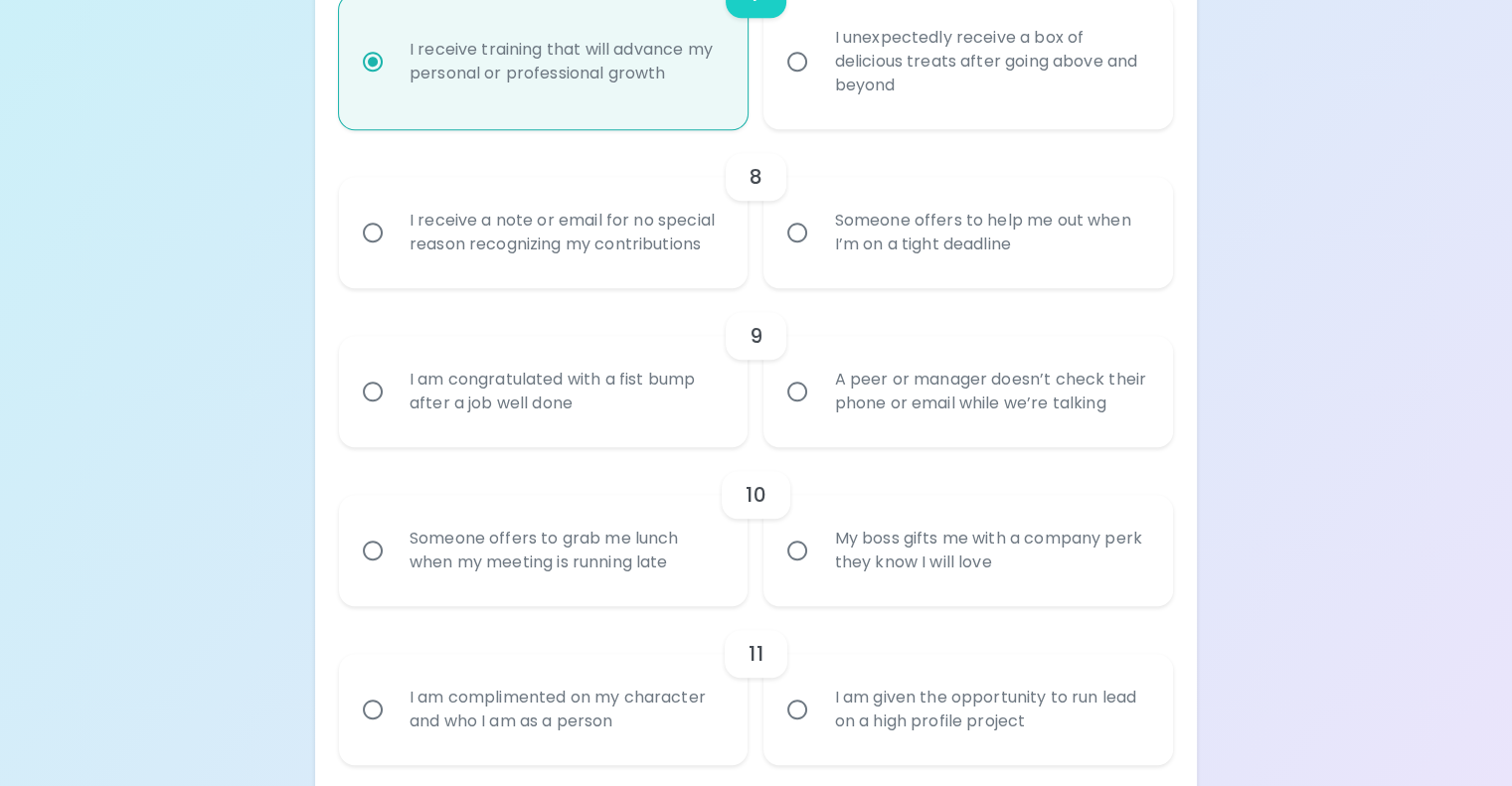 radio on "true" 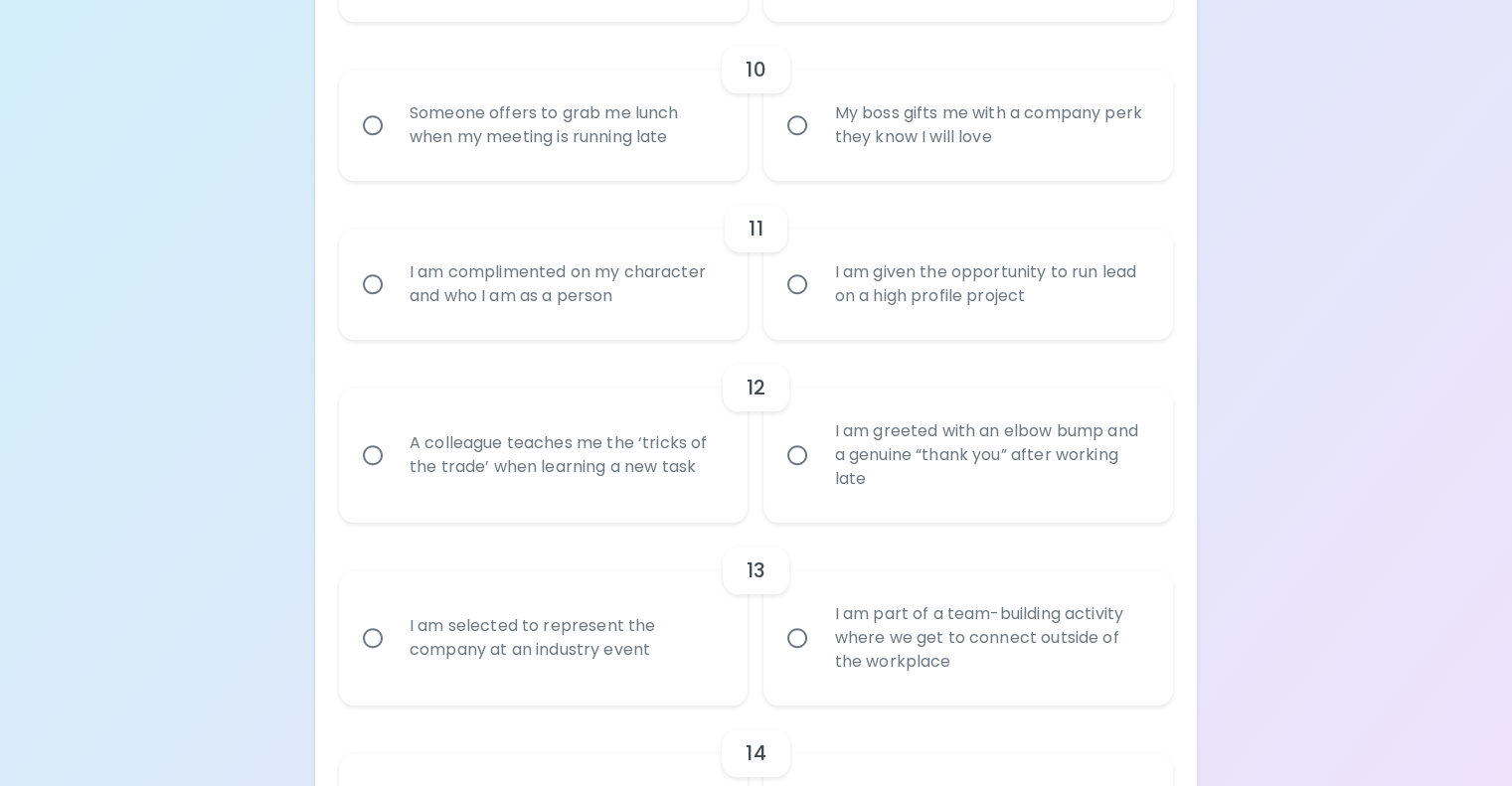 scroll, scrollTop: 2036, scrollLeft: 0, axis: vertical 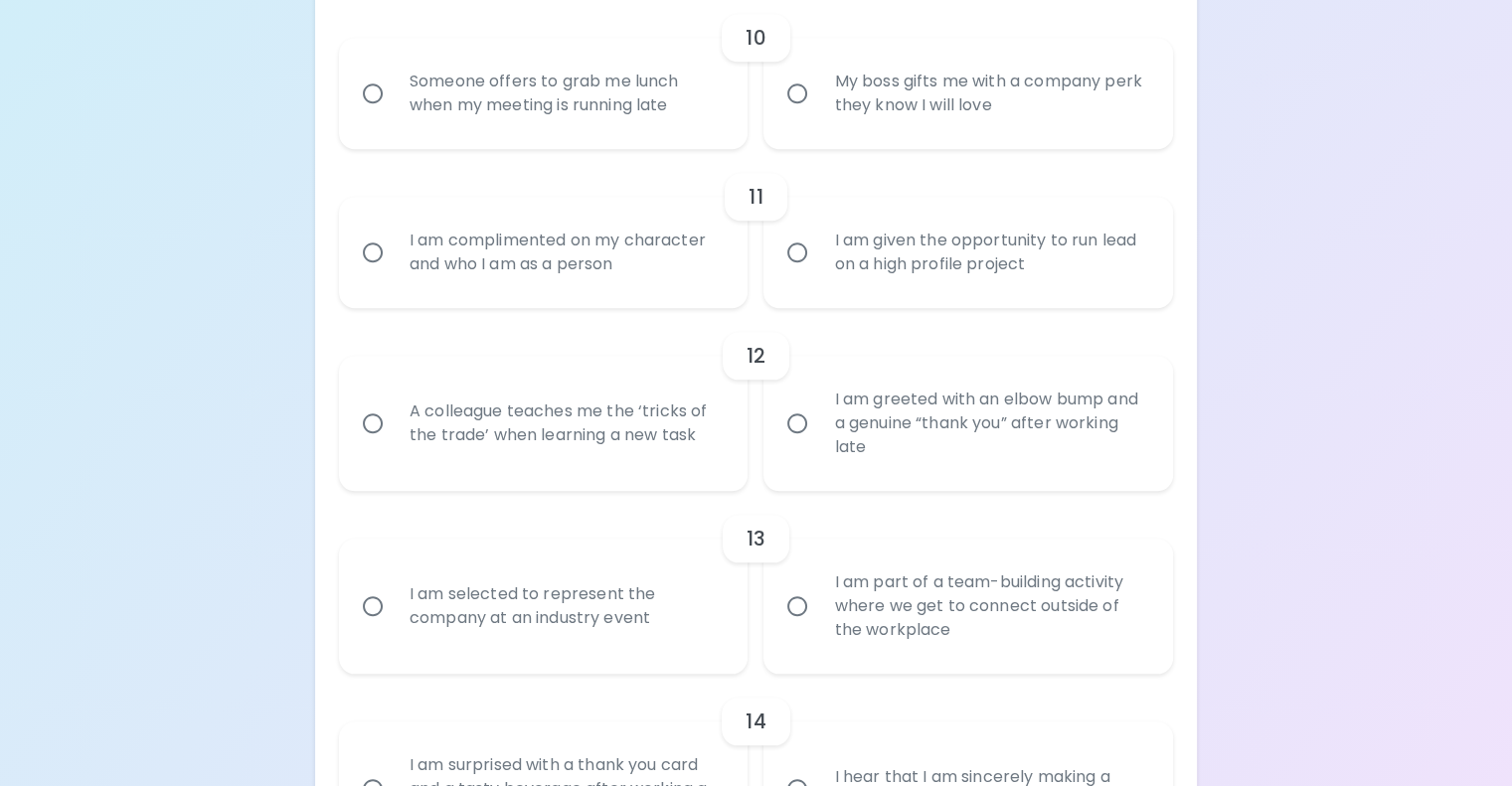 radio on "true" 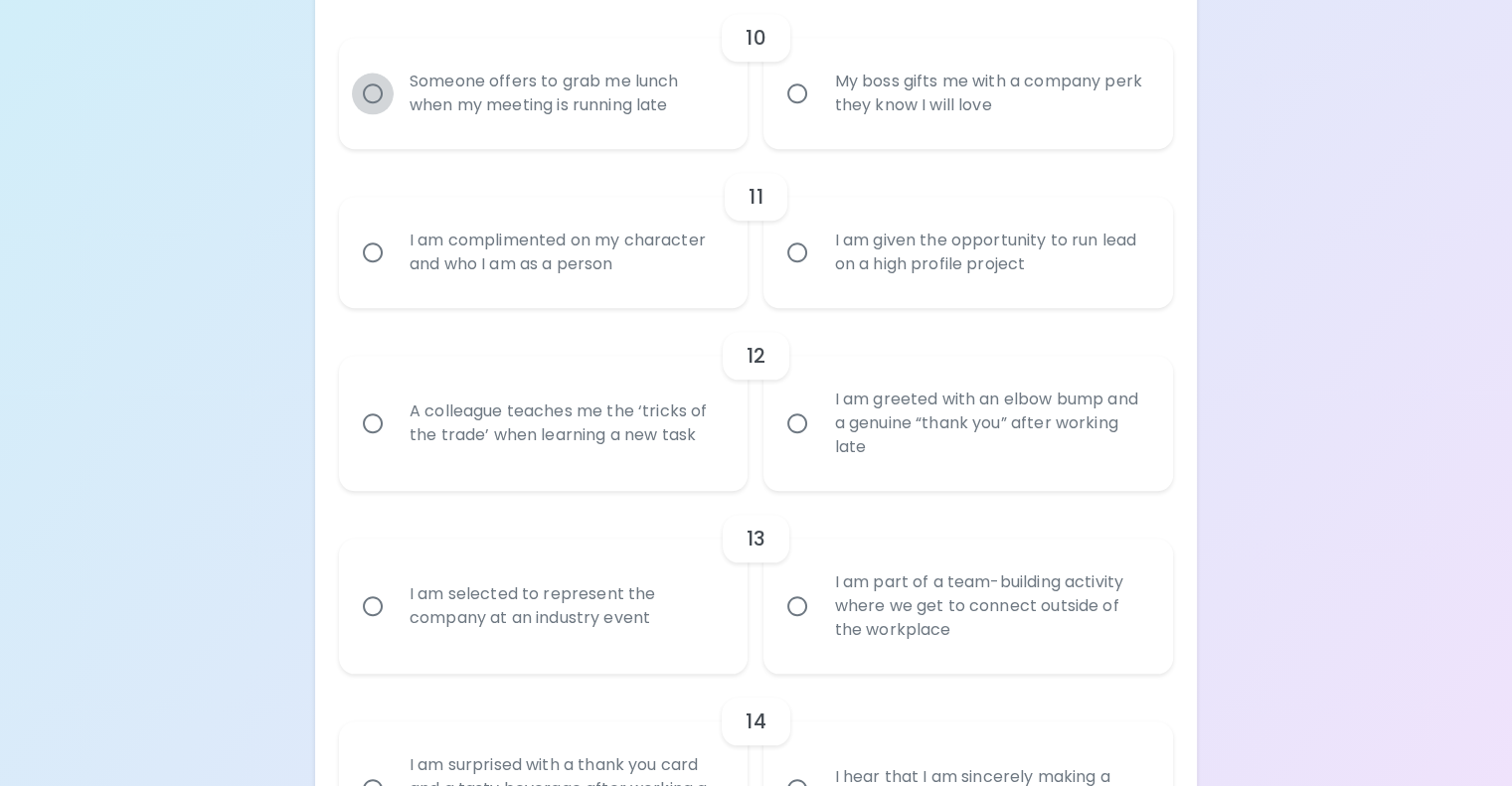 click on "Someone offers to grab me lunch when my meeting is running late" at bounding box center (373, 93) 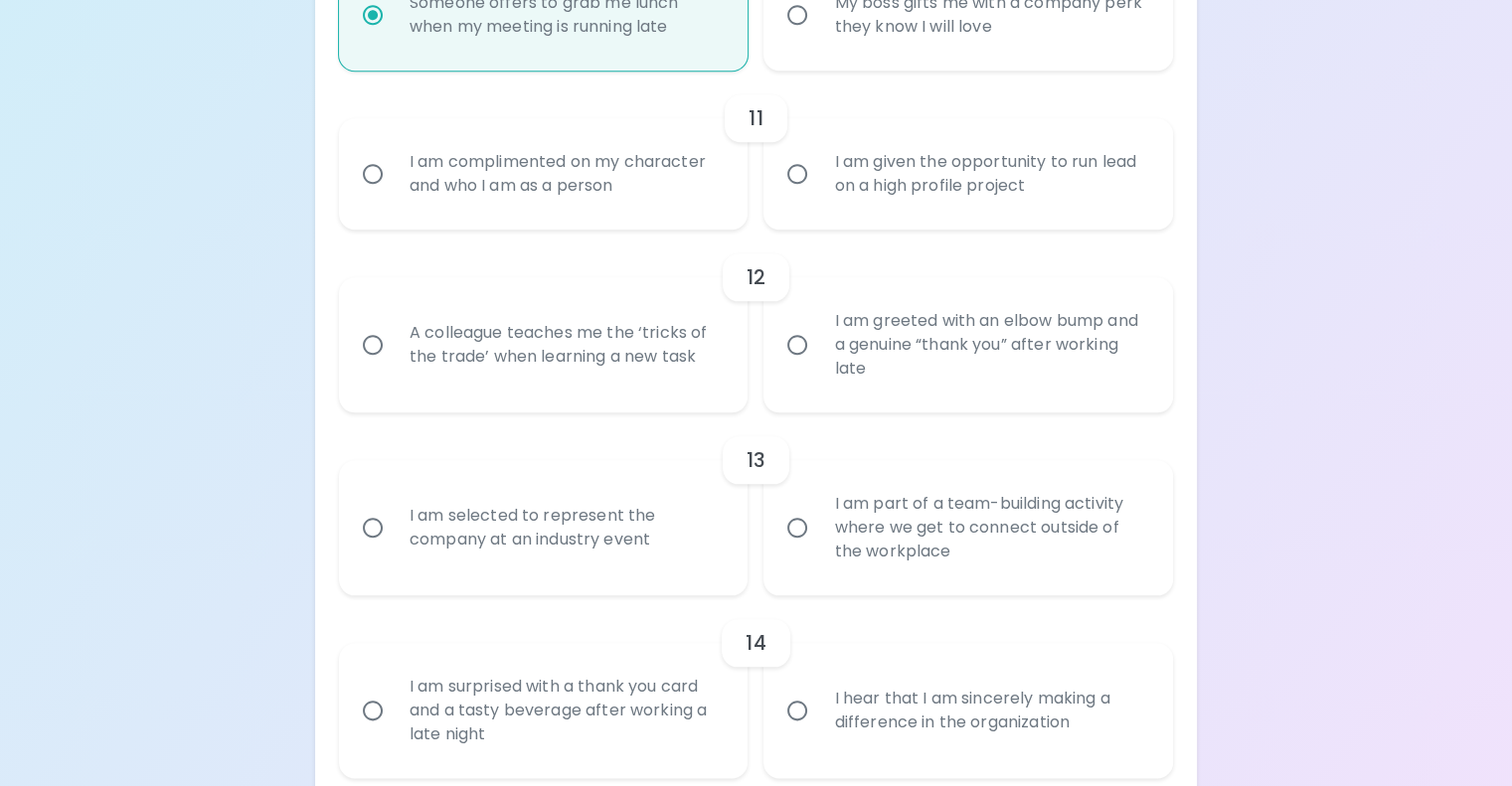 scroll, scrollTop: 2195, scrollLeft: 0, axis: vertical 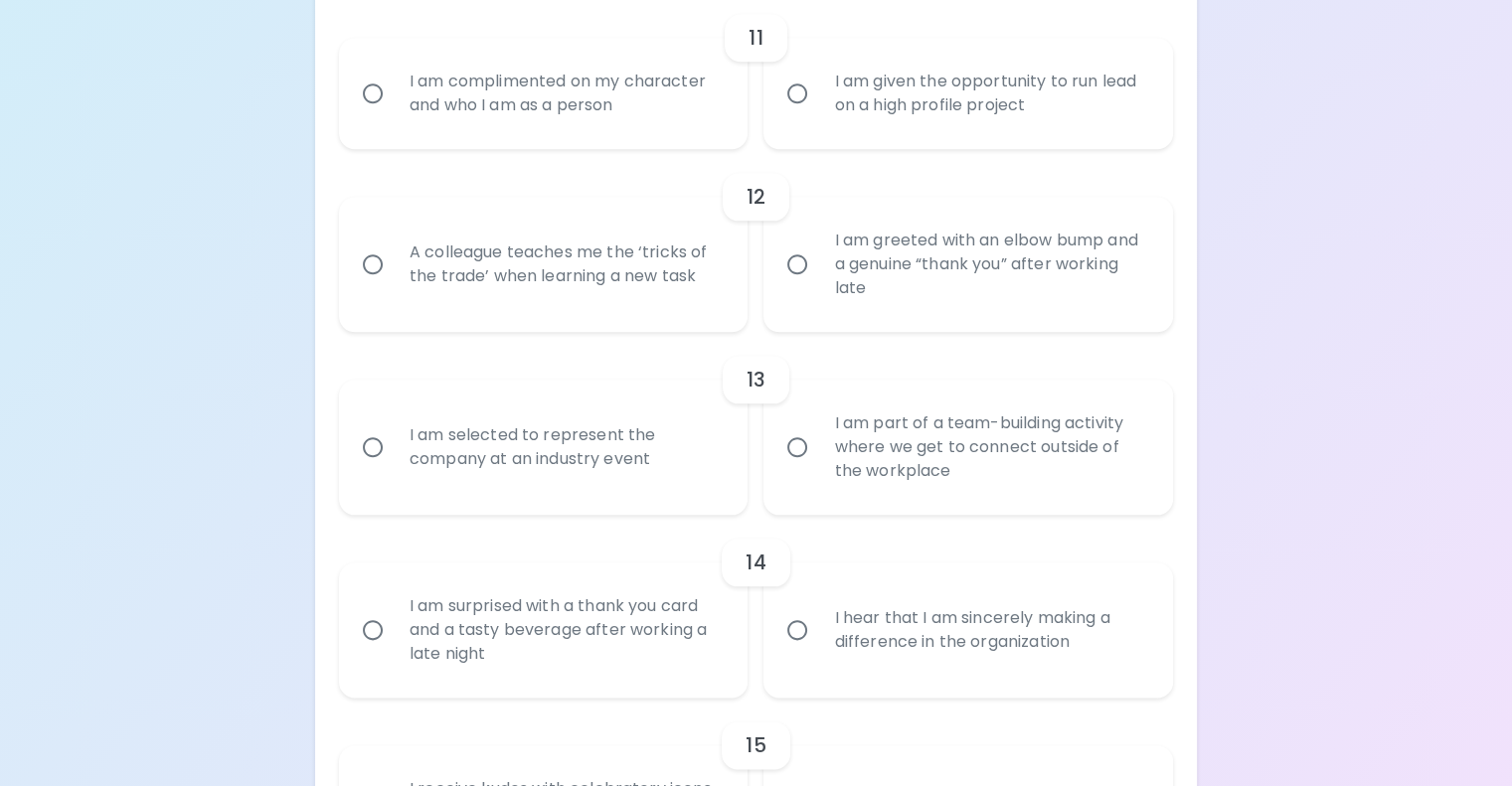 radio on "true" 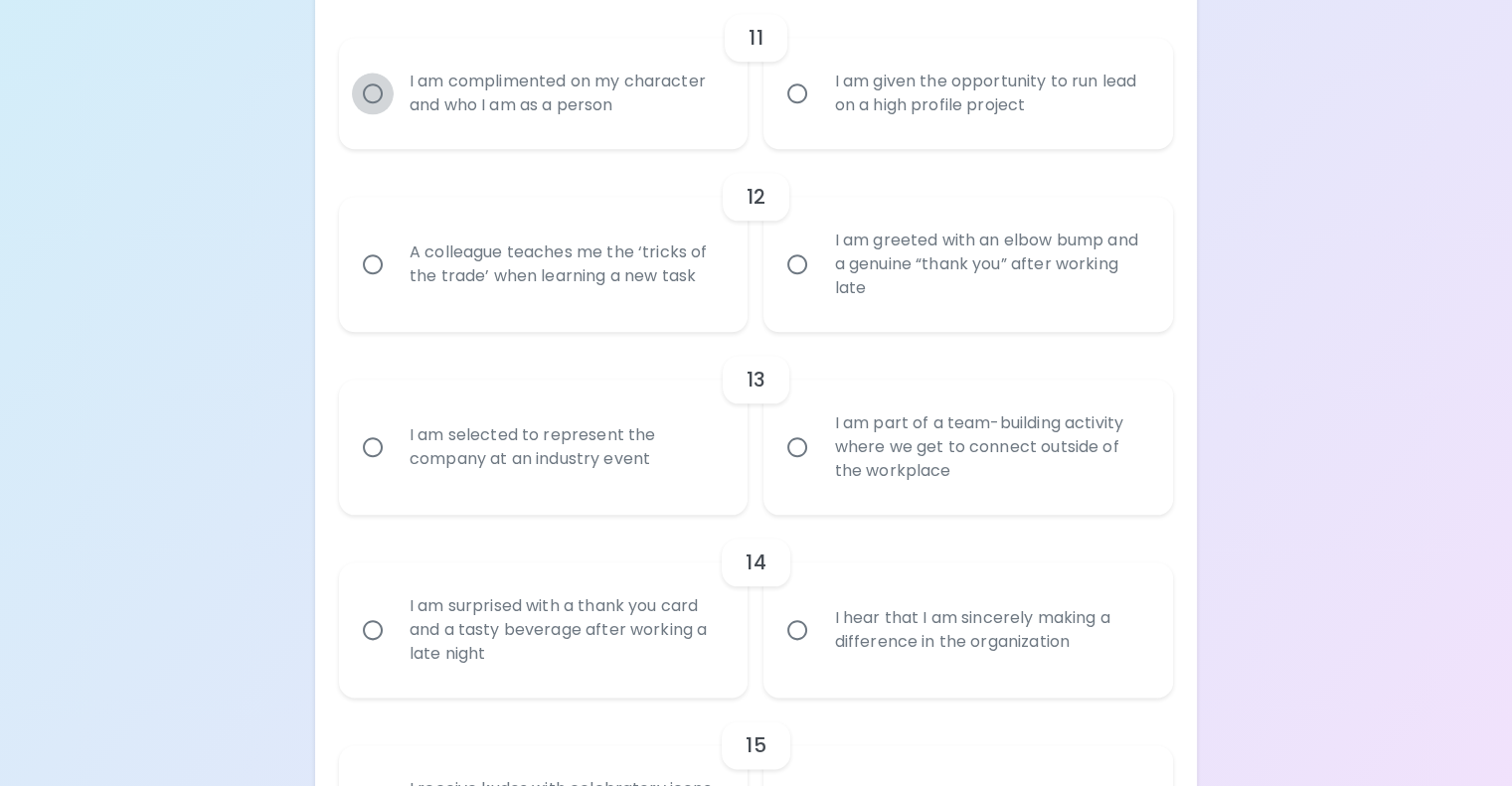click on "I am complimented on my character and who I am as a person" at bounding box center (373, 93) 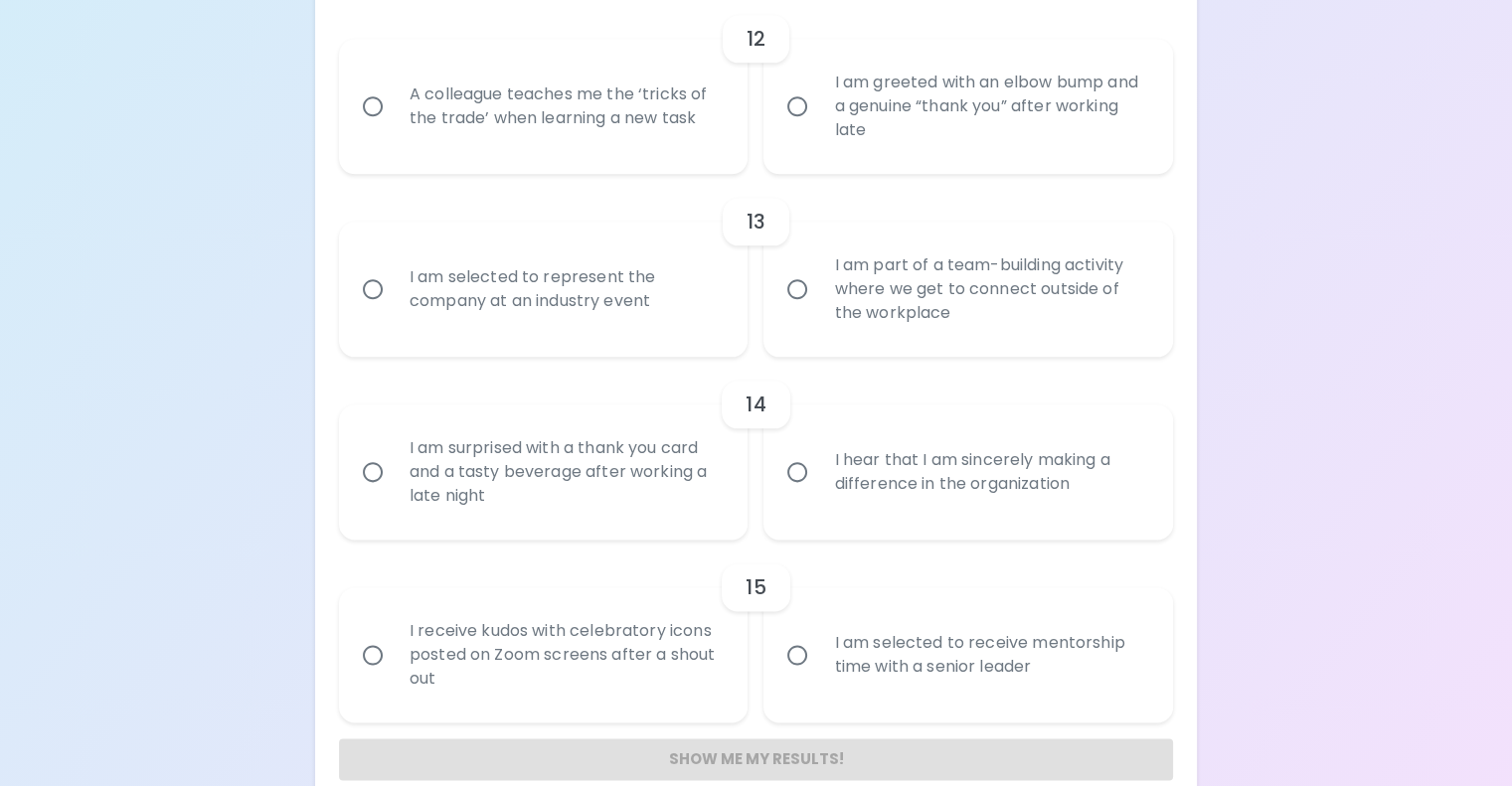 scroll, scrollTop: 2354, scrollLeft: 0, axis: vertical 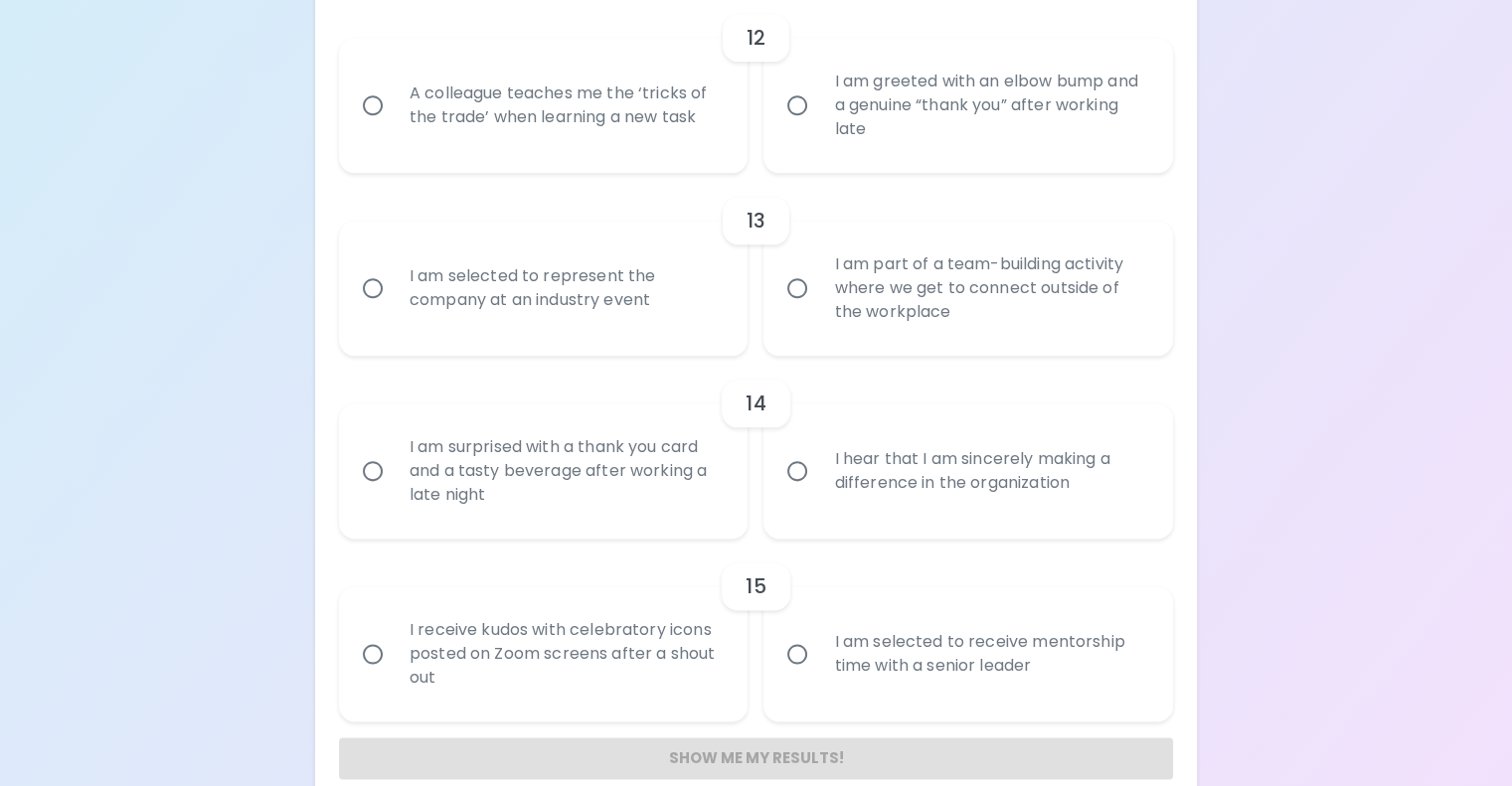 radio on "true" 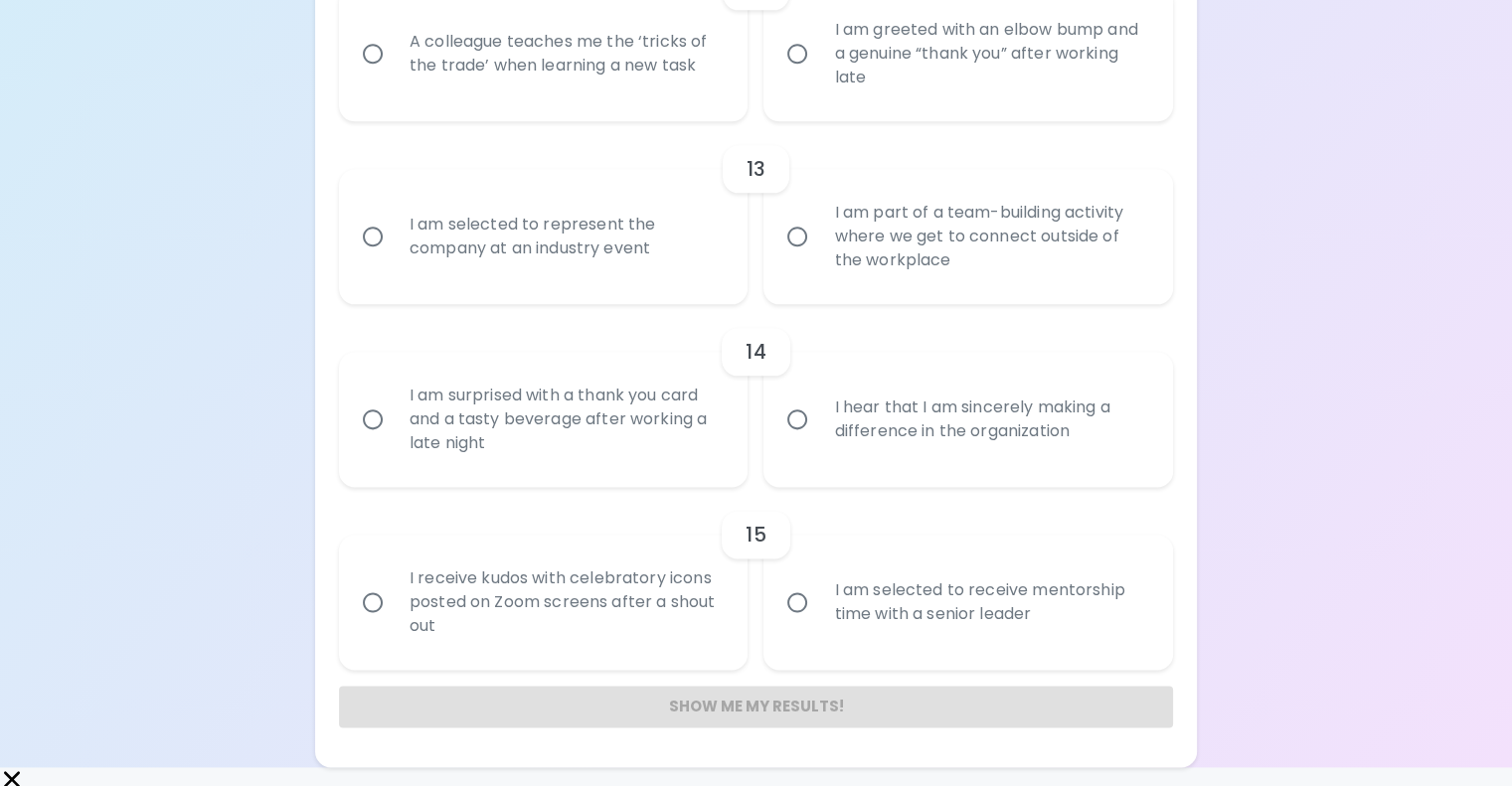 scroll, scrollTop: 2453, scrollLeft: 0, axis: vertical 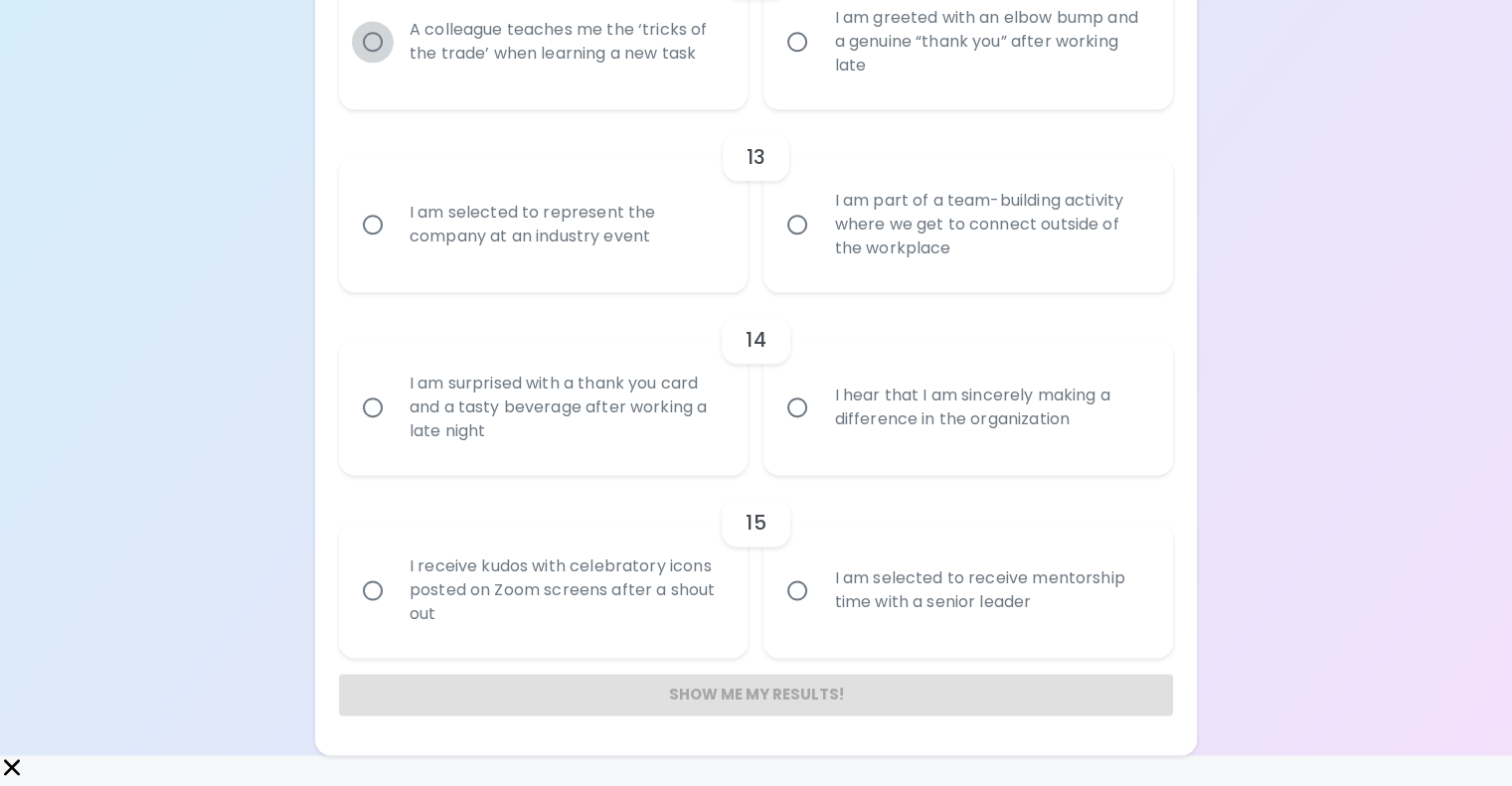 radio on "true" 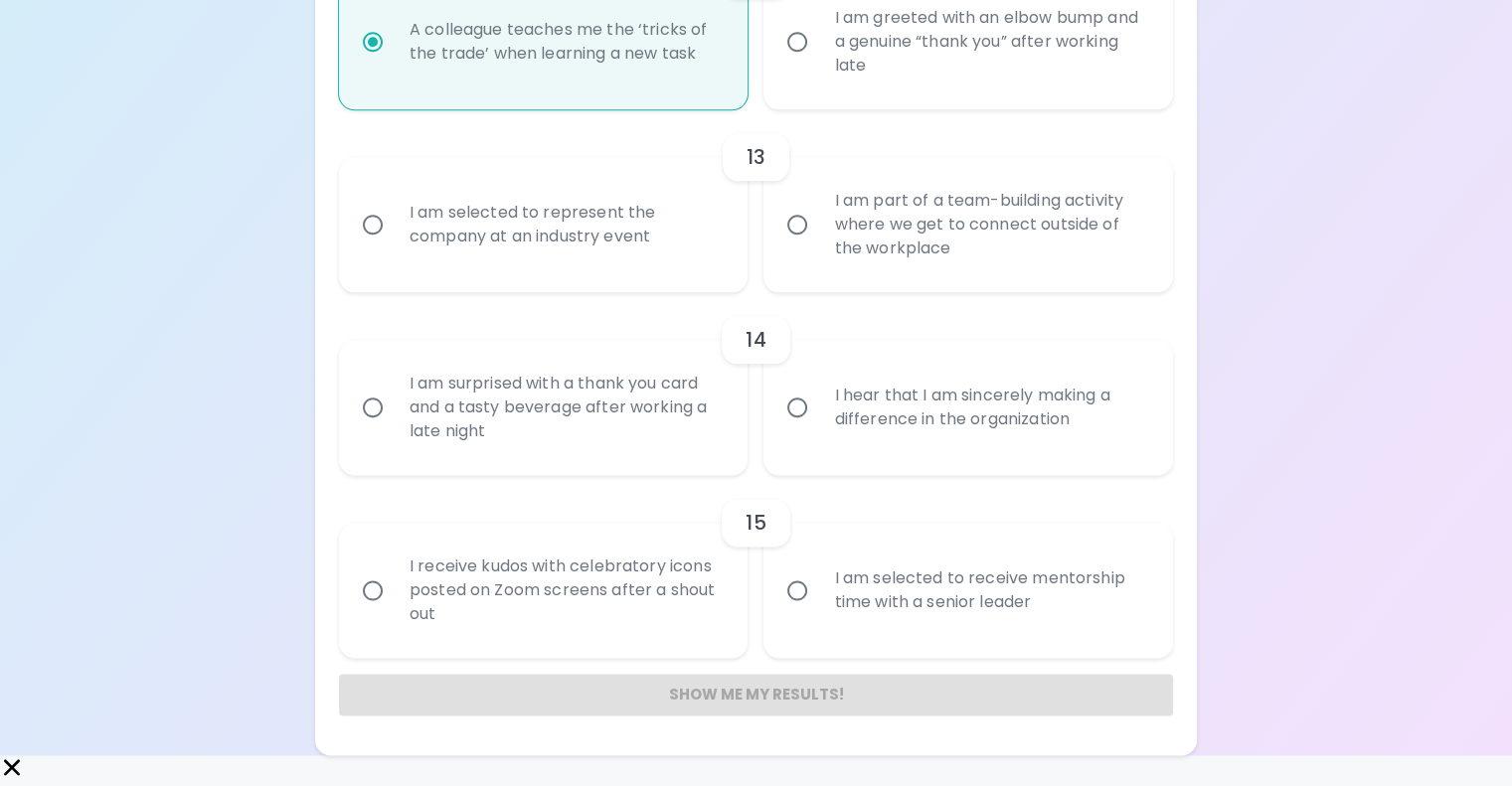 scroll, scrollTop: 2612, scrollLeft: 0, axis: vertical 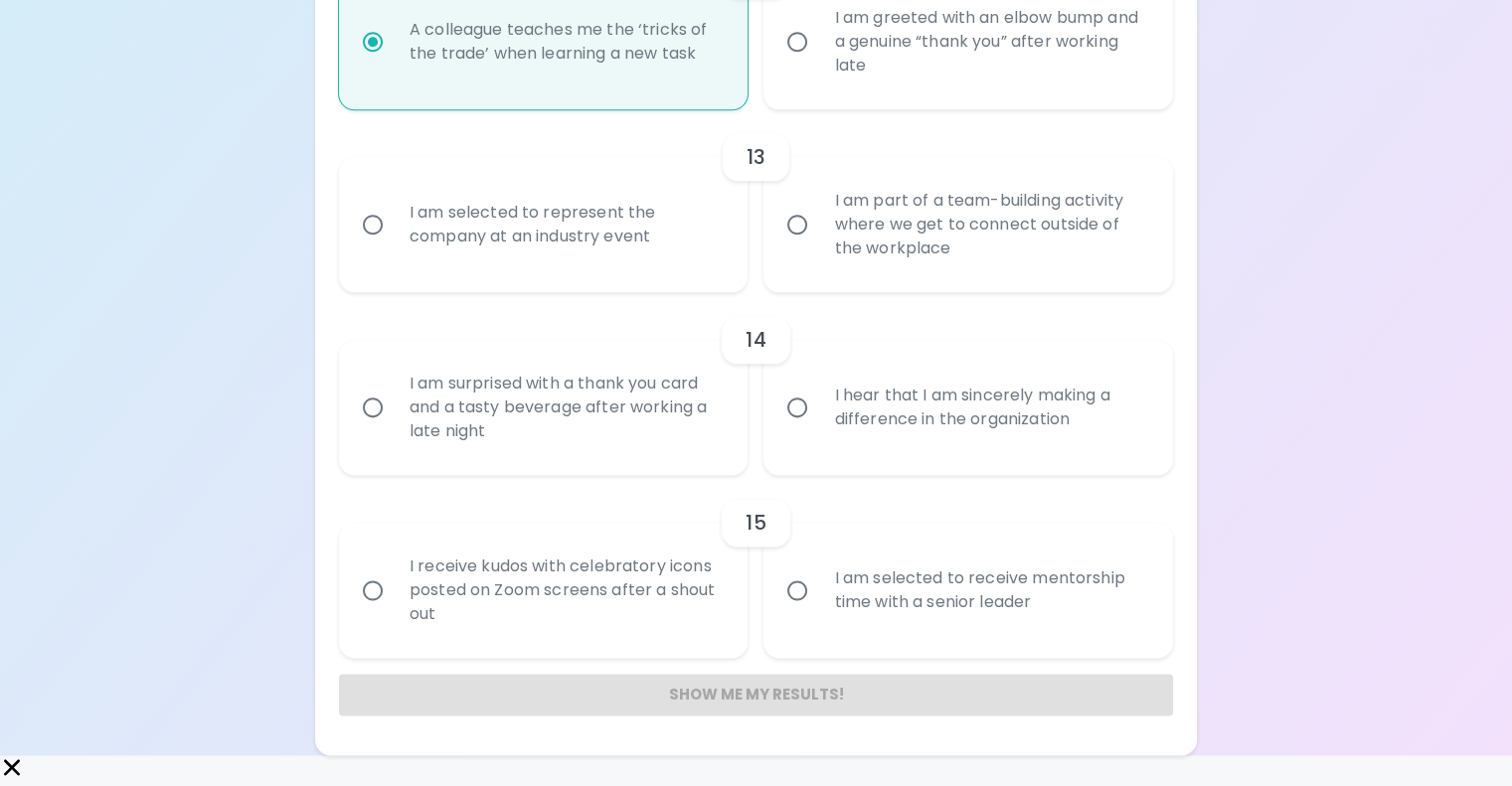 radio on "true" 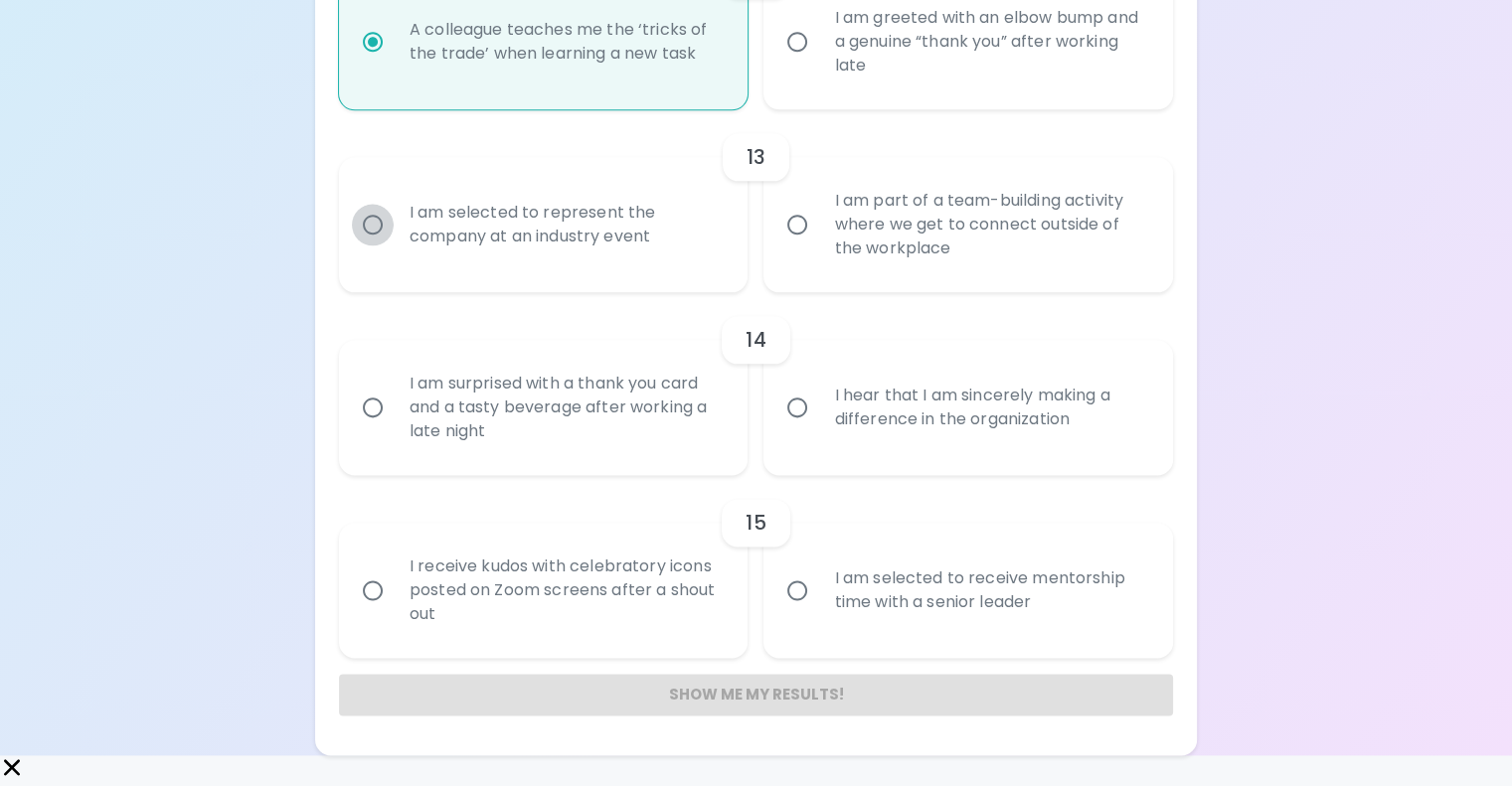 click on "I am selected to represent the company at an industry event" at bounding box center [373, 225] 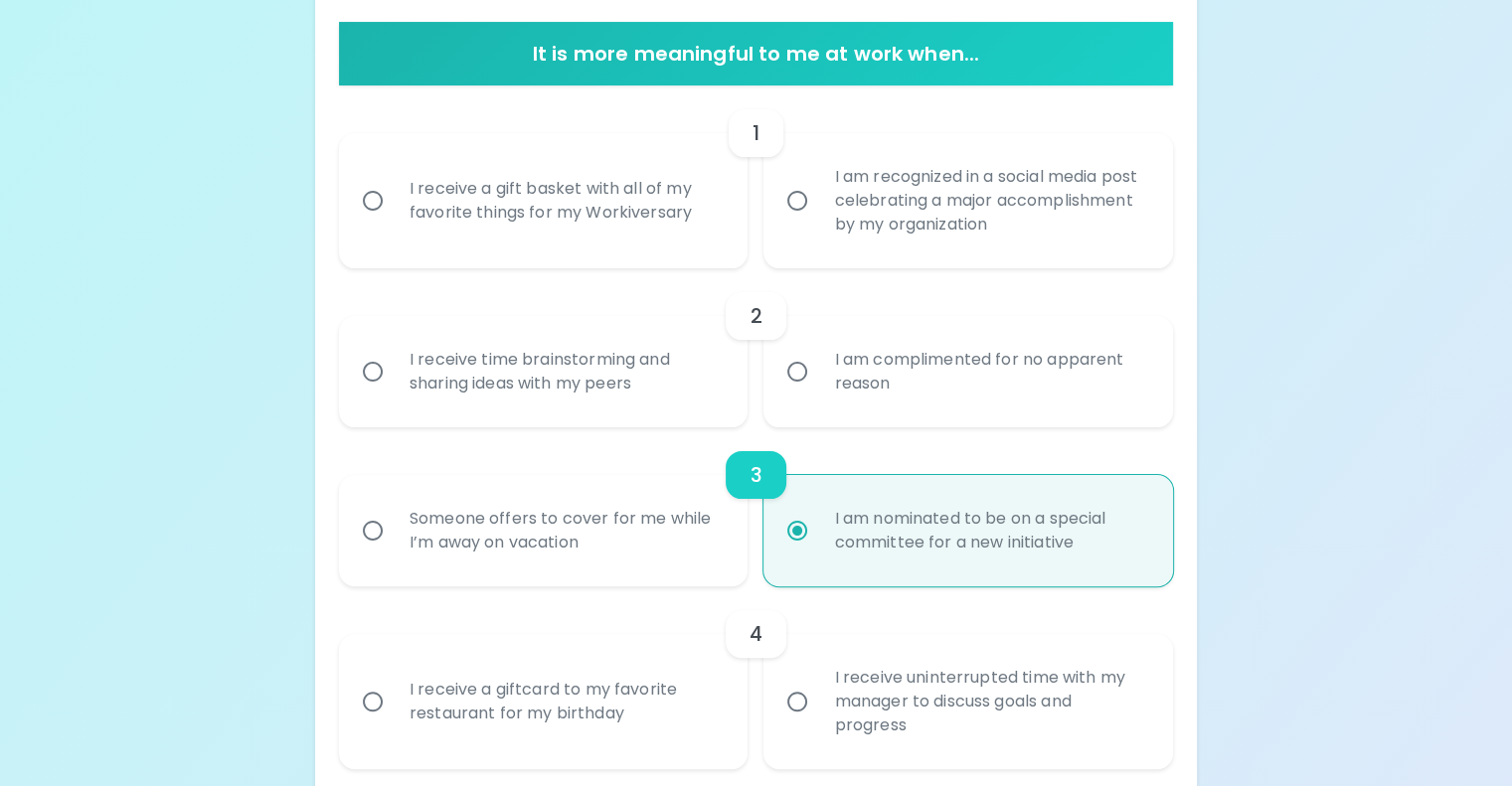 scroll, scrollTop: 397, scrollLeft: 0, axis: vertical 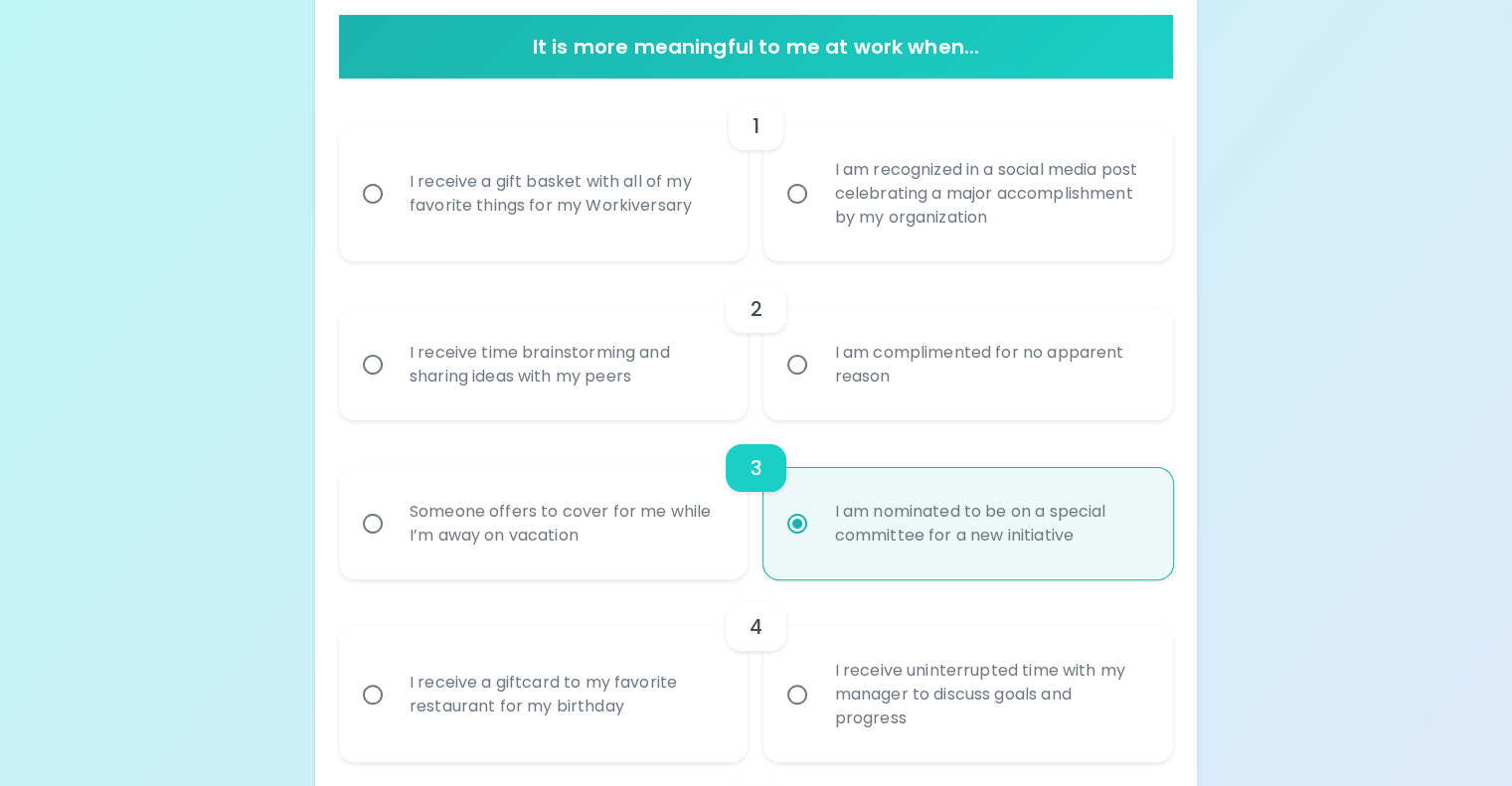 radio on "true" 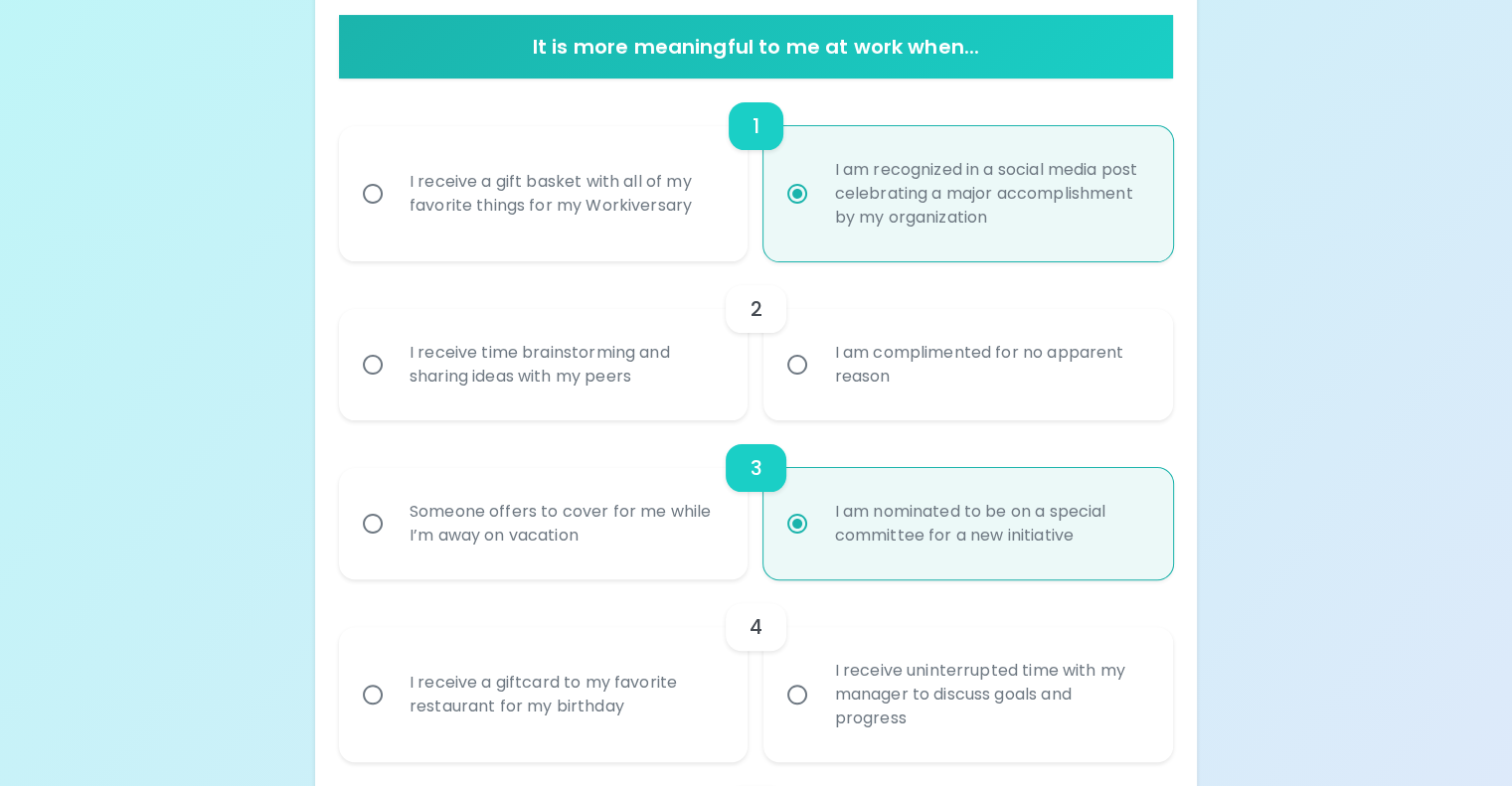 scroll, scrollTop: 556, scrollLeft: 0, axis: vertical 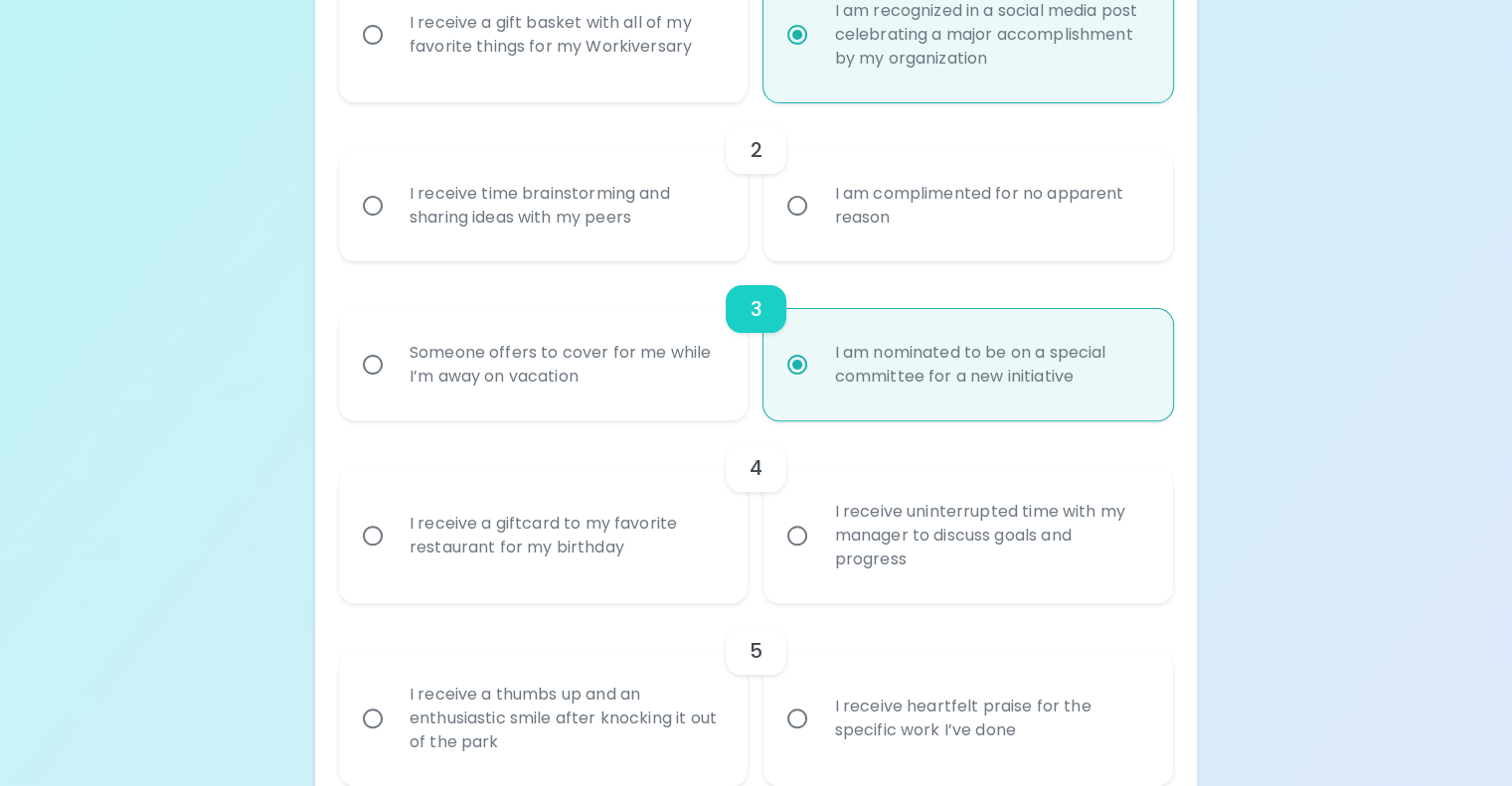 radio on "true" 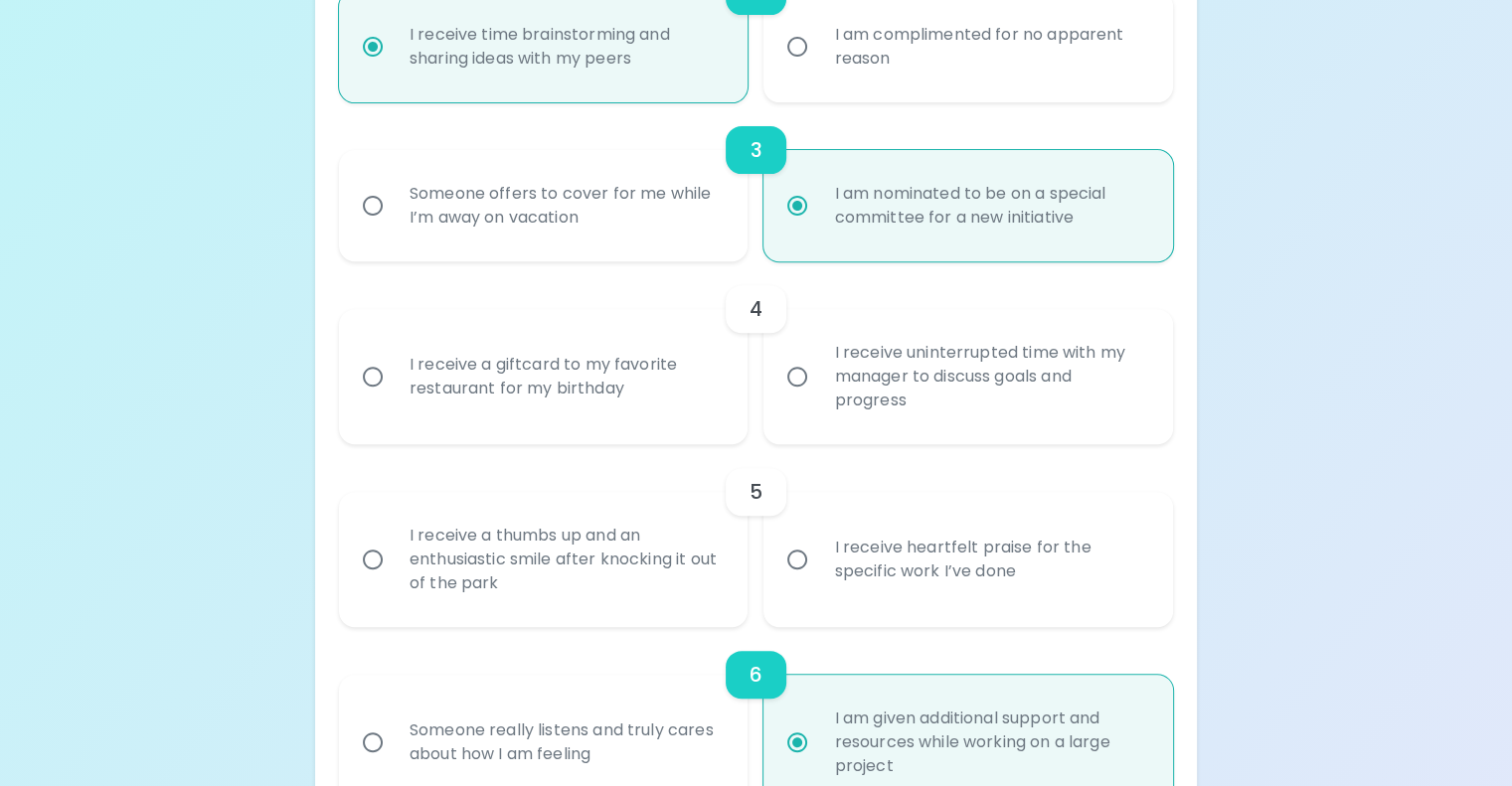 scroll, scrollTop: 815, scrollLeft: 0, axis: vertical 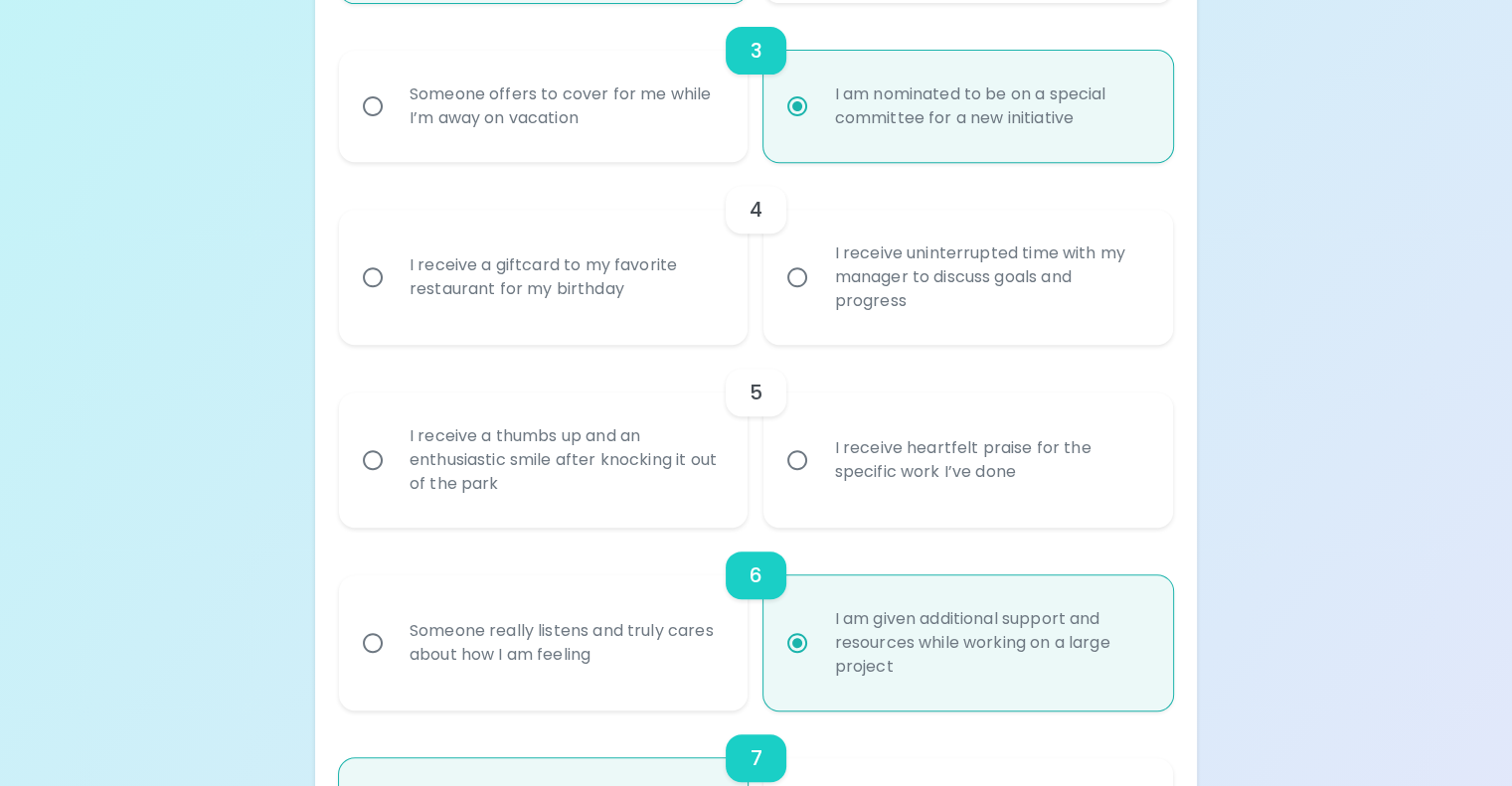 radio on "true" 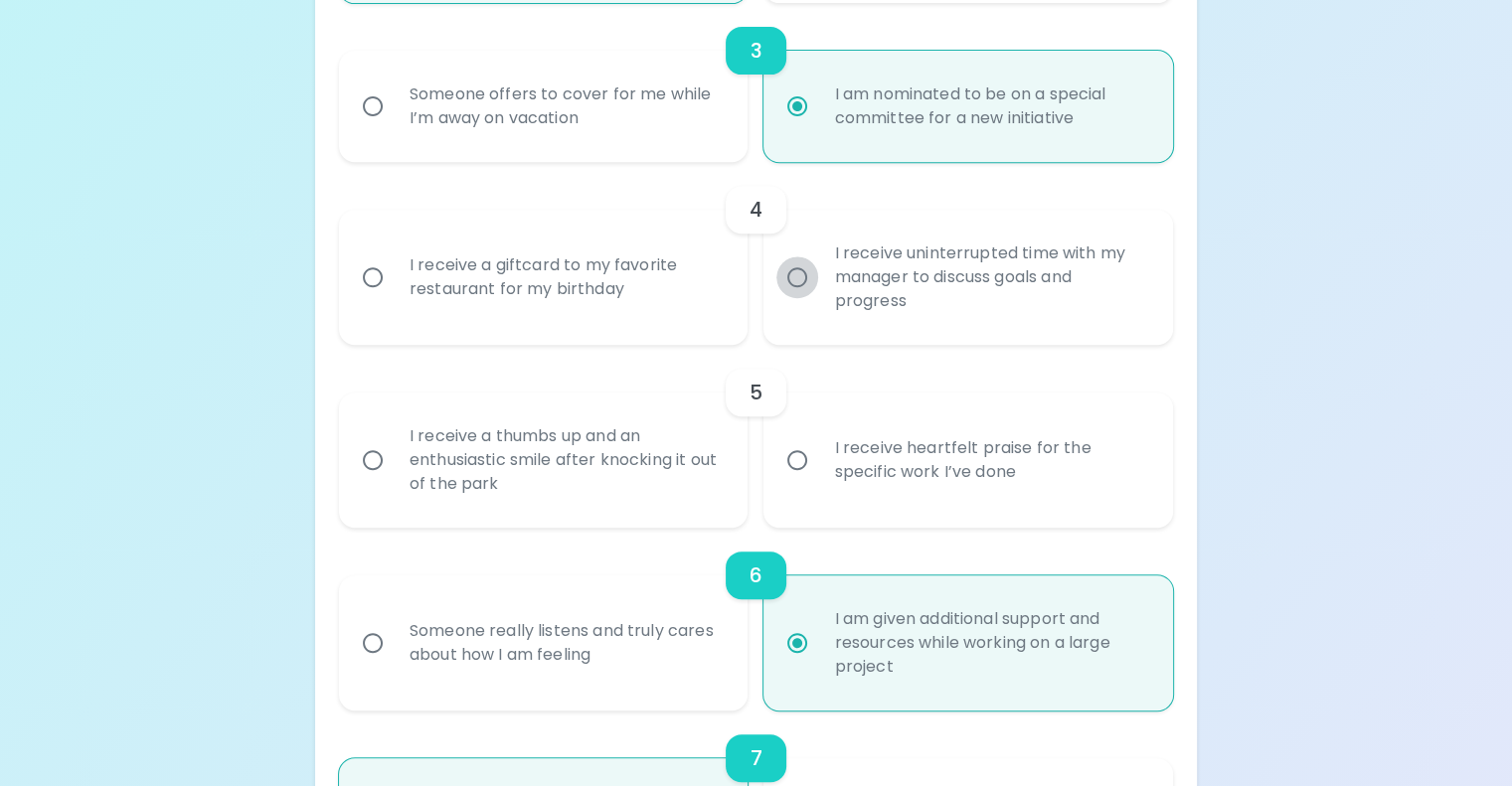 click on "I receive uninterrupted time with my manager to discuss goals and progress" at bounding box center [797, 277] 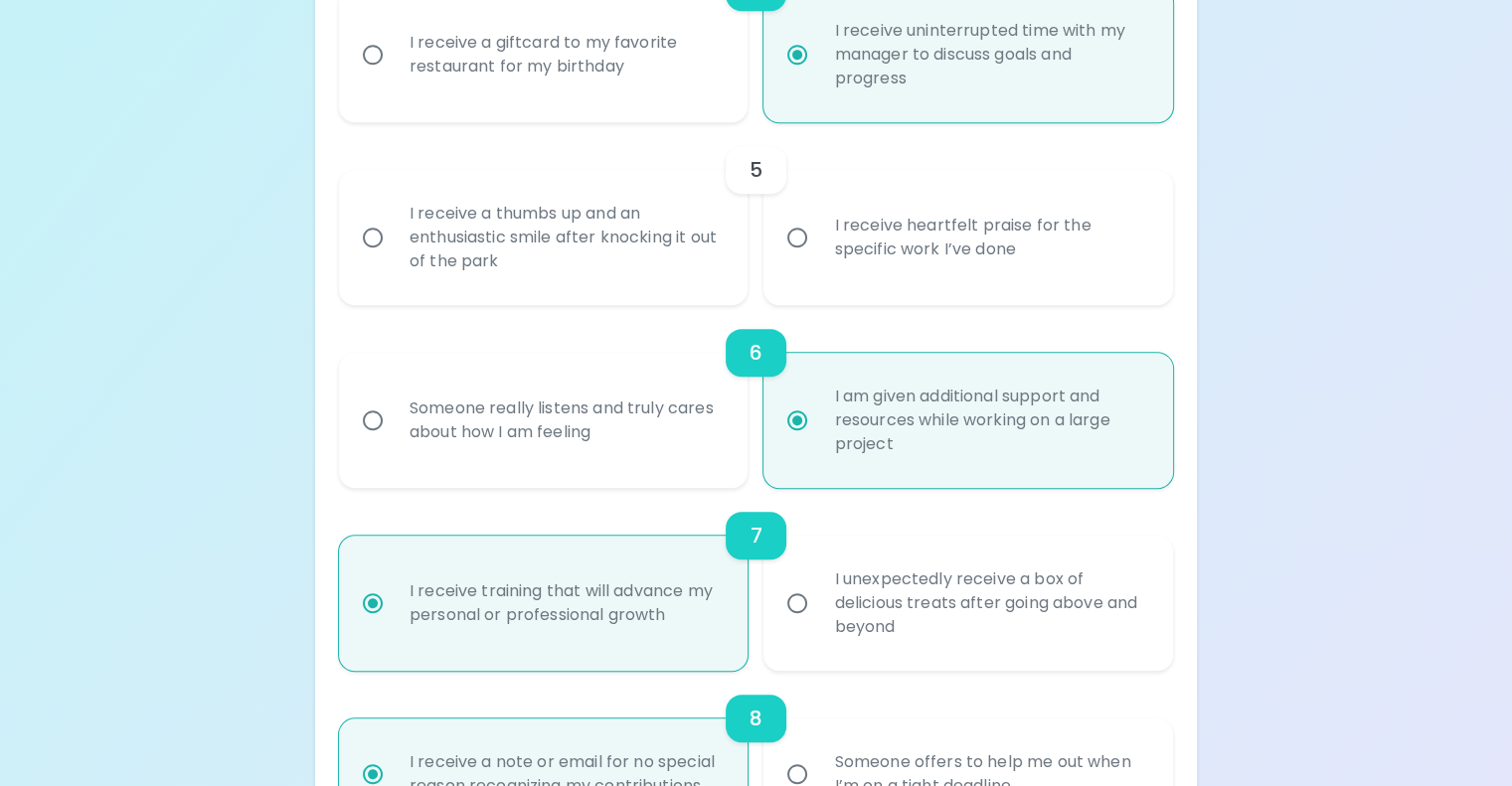scroll, scrollTop: 1173, scrollLeft: 0, axis: vertical 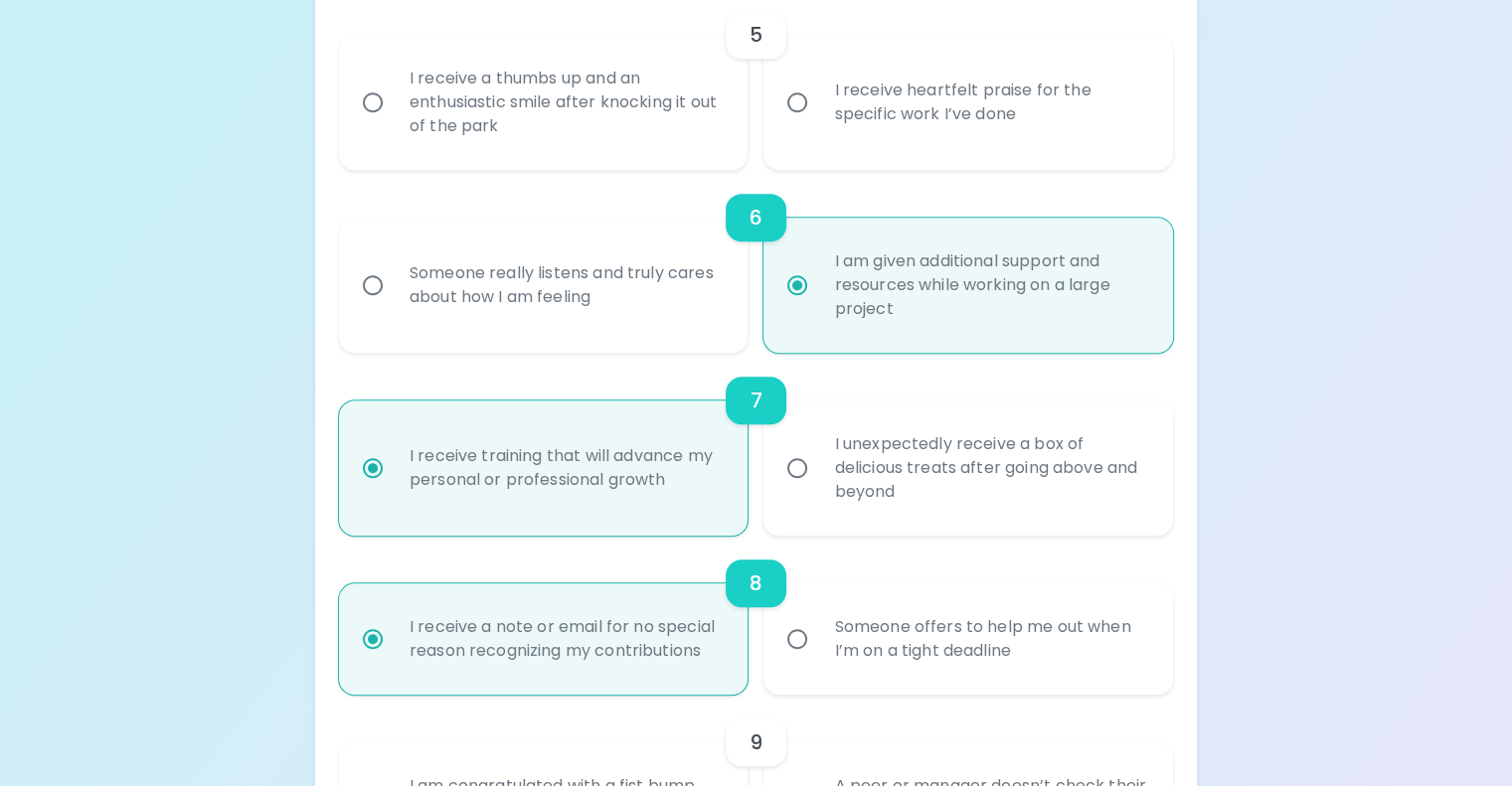 radio on "true" 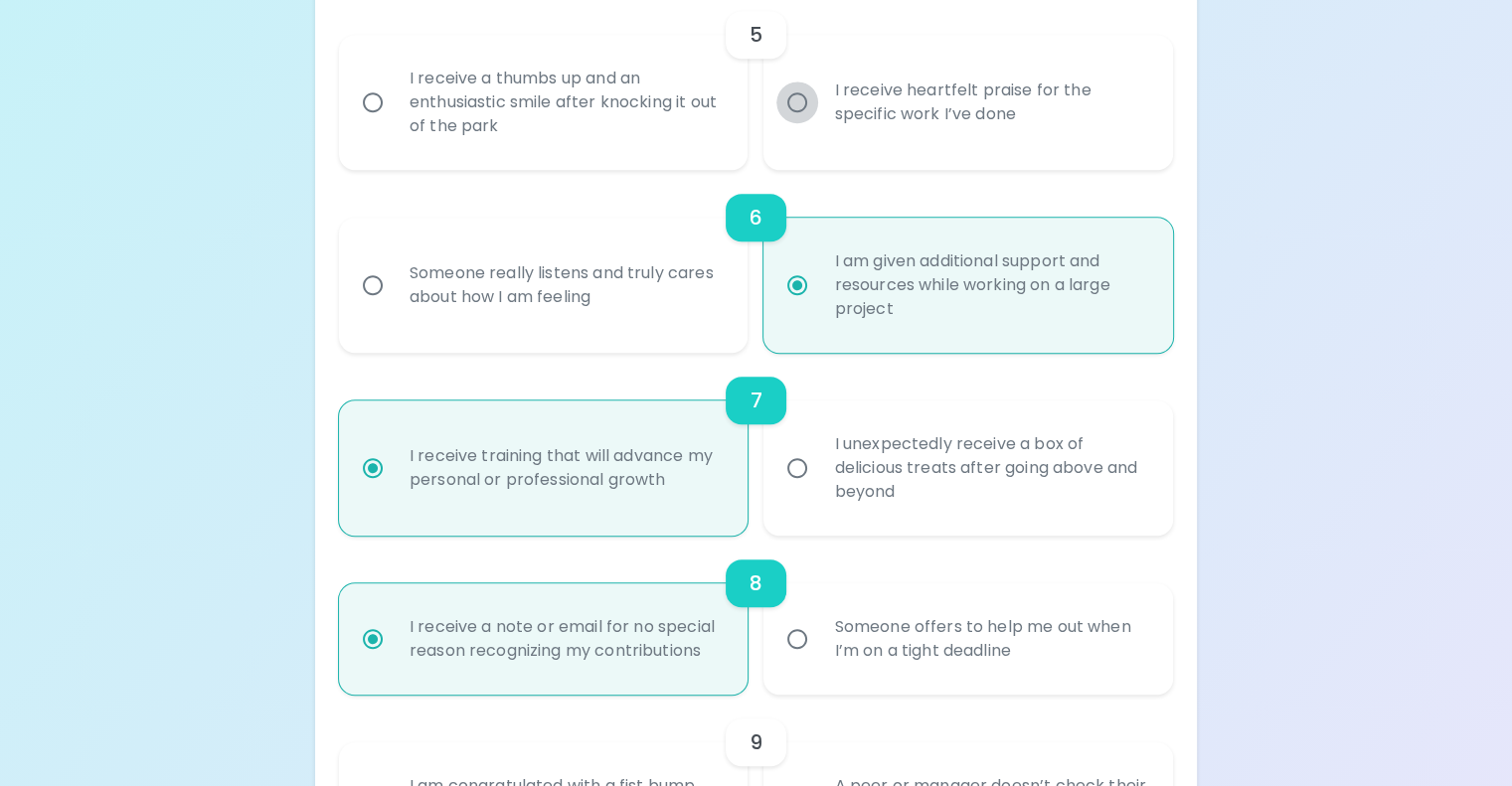 click on "I receive heartfelt praise for the specific work I’ve done" at bounding box center [797, 102] 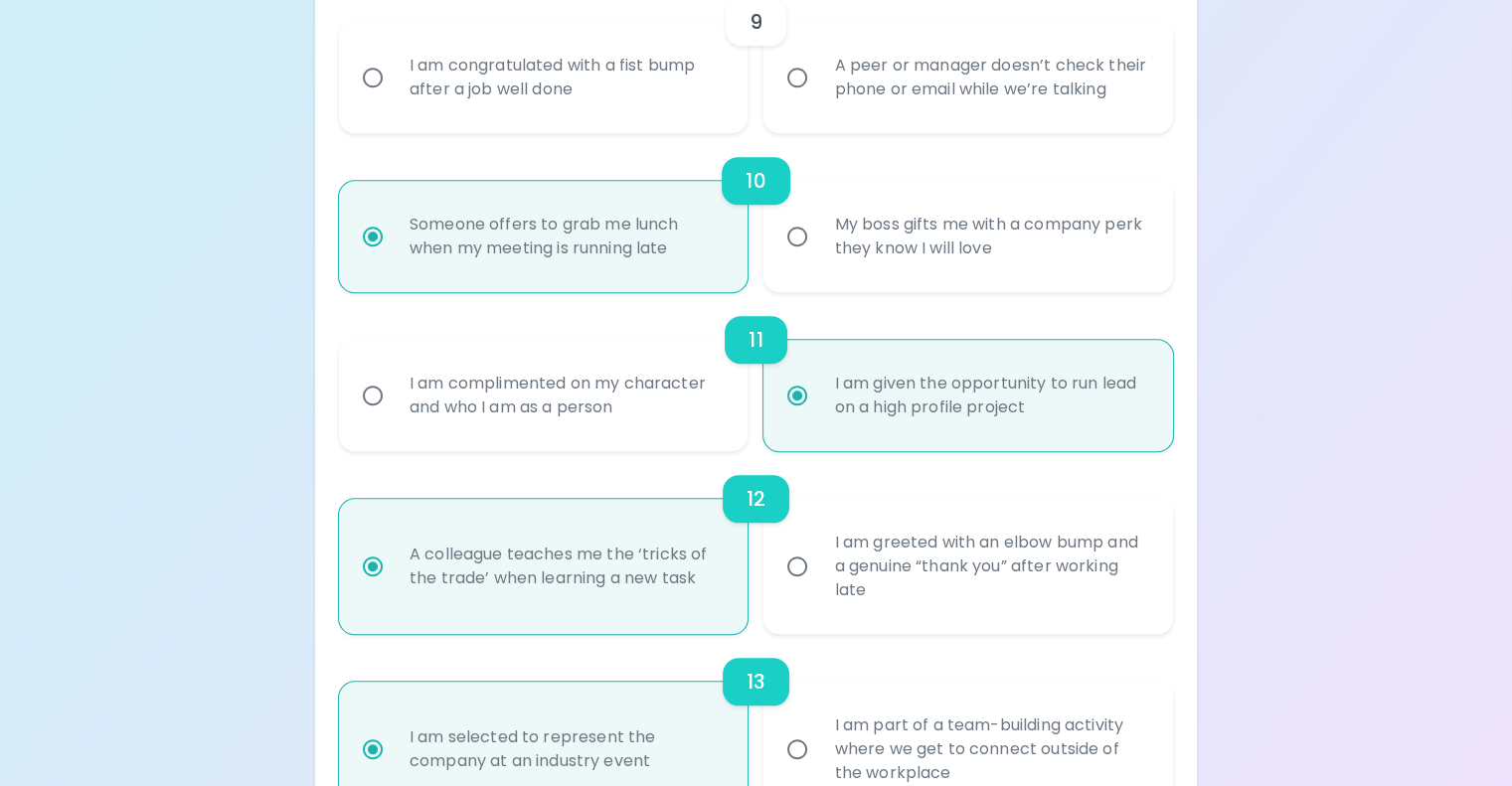 scroll, scrollTop: 1928, scrollLeft: 0, axis: vertical 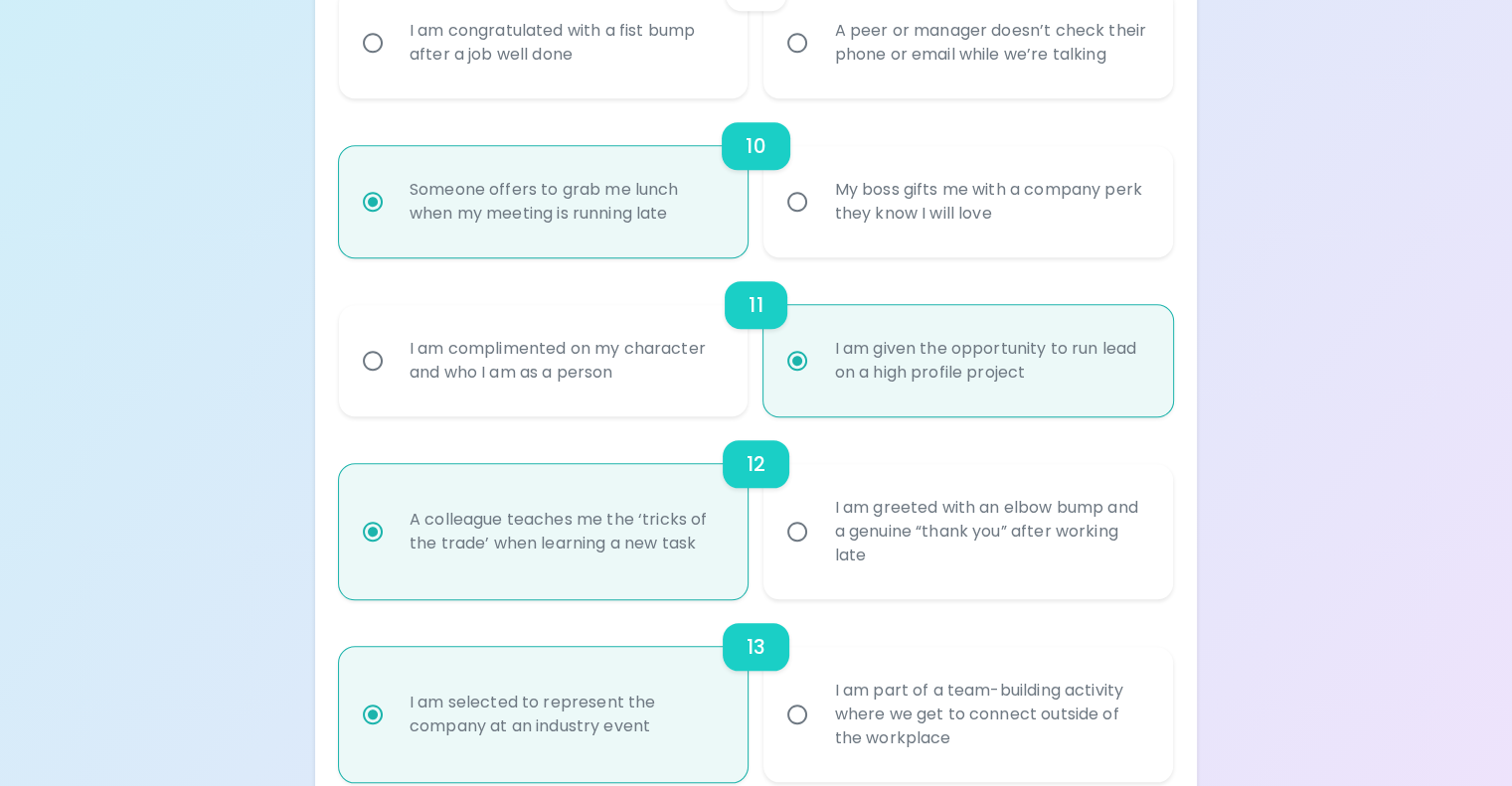 radio on "true" 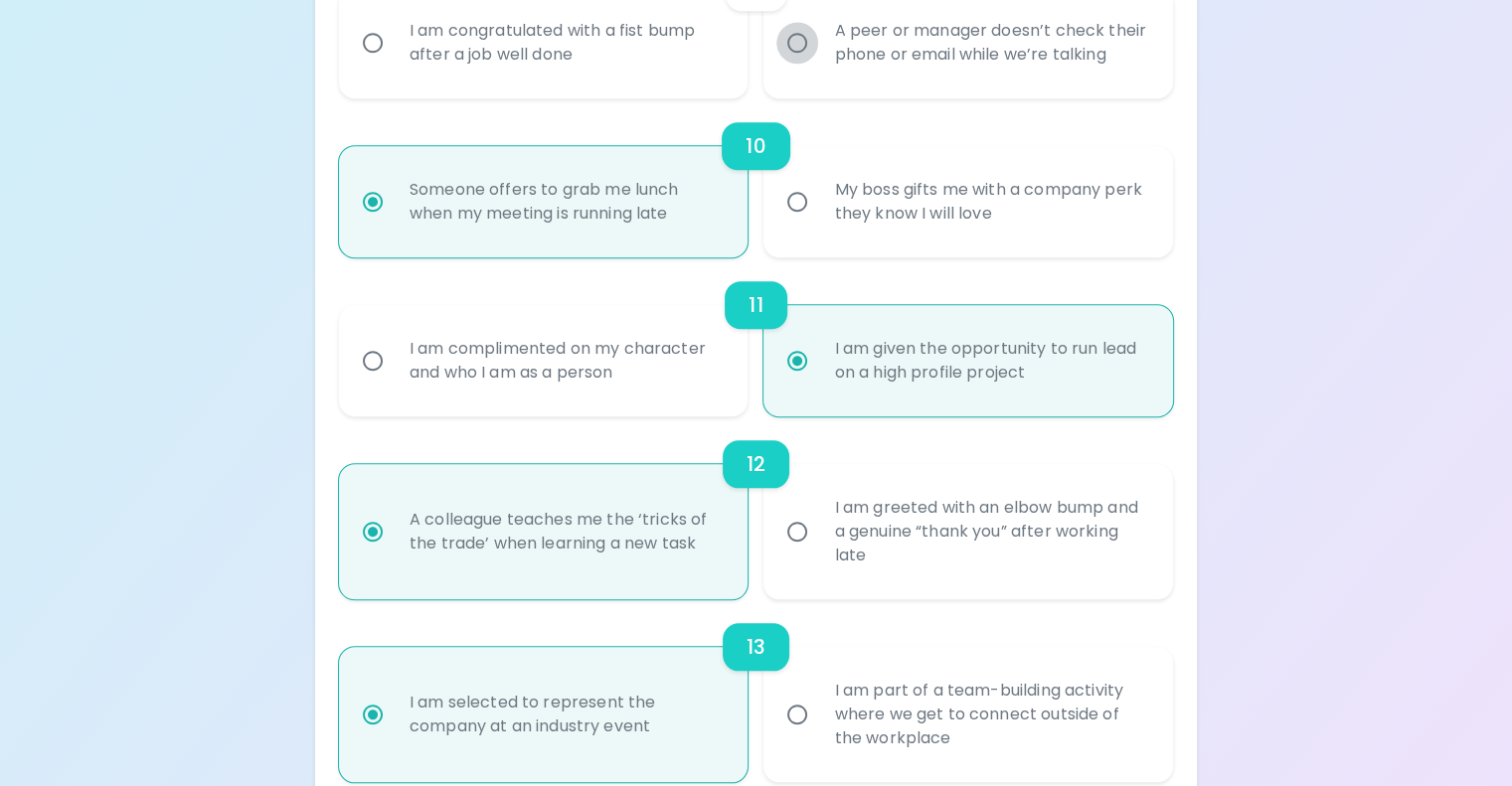 click on "A peer or manager doesn’t check their phone or email while we’re talking" at bounding box center (797, 43) 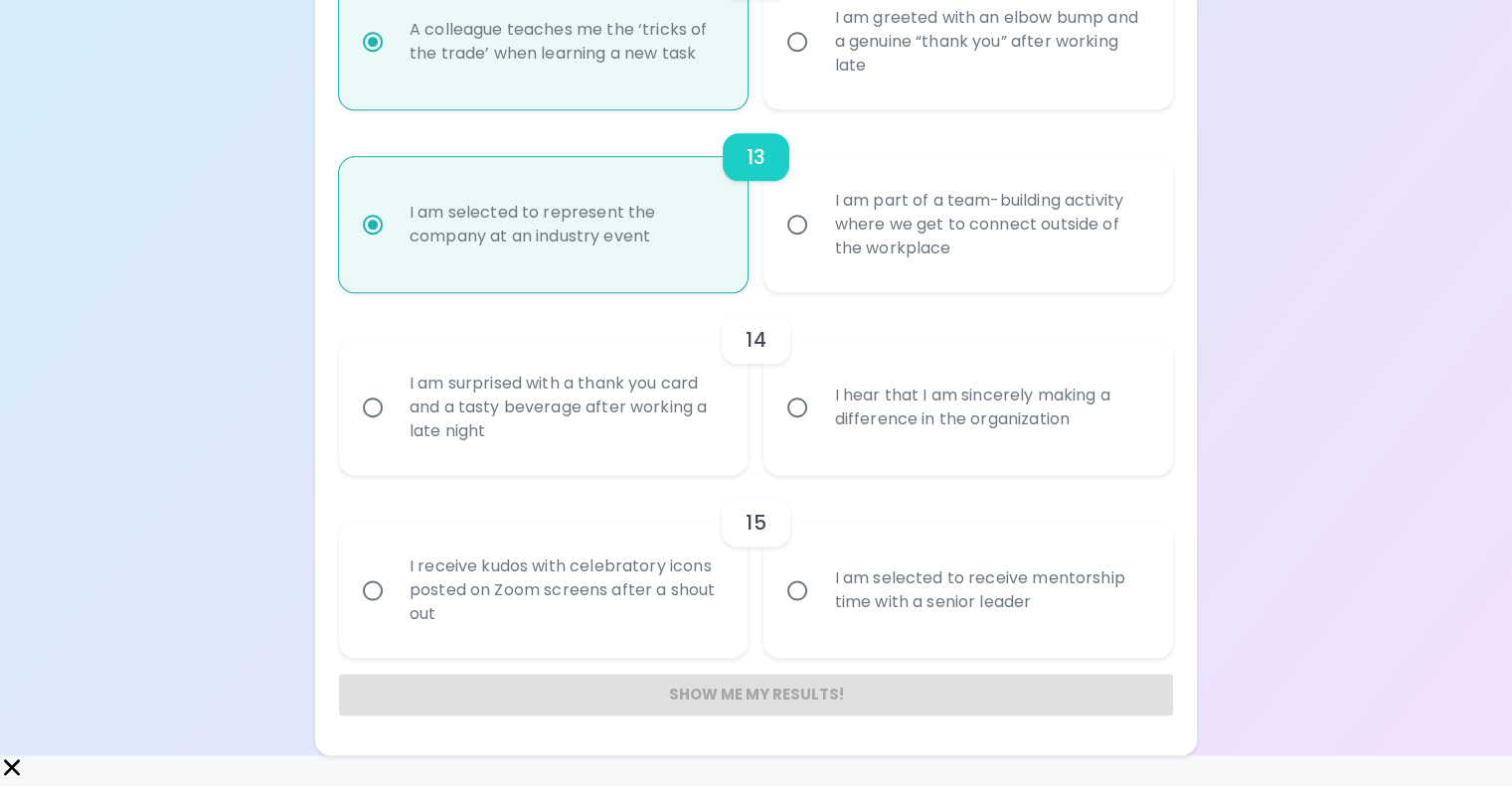 scroll, scrollTop: 2981, scrollLeft: 0, axis: vertical 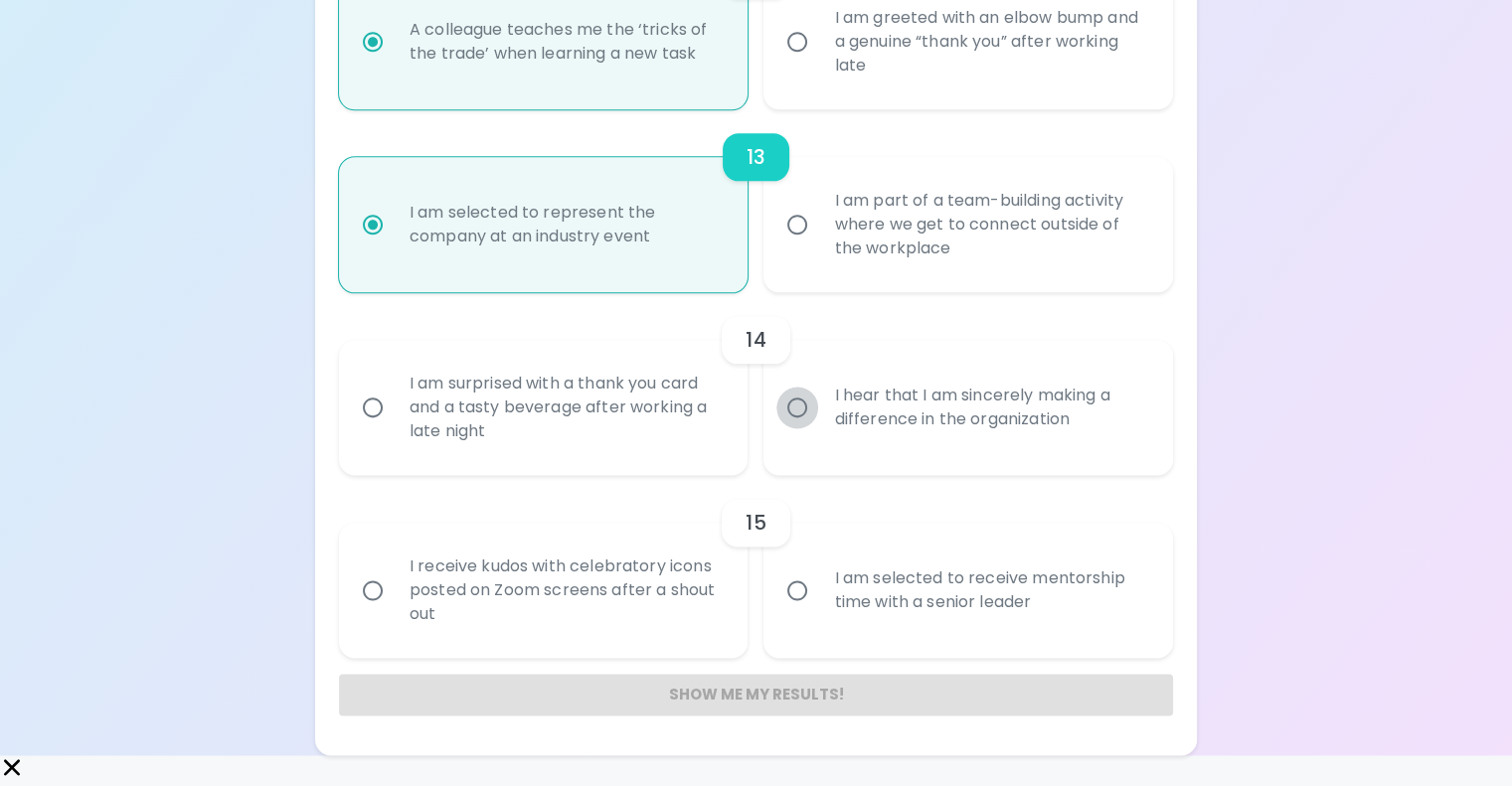 click on "I hear that I am sincerely making a difference in the organization" at bounding box center (797, 407) 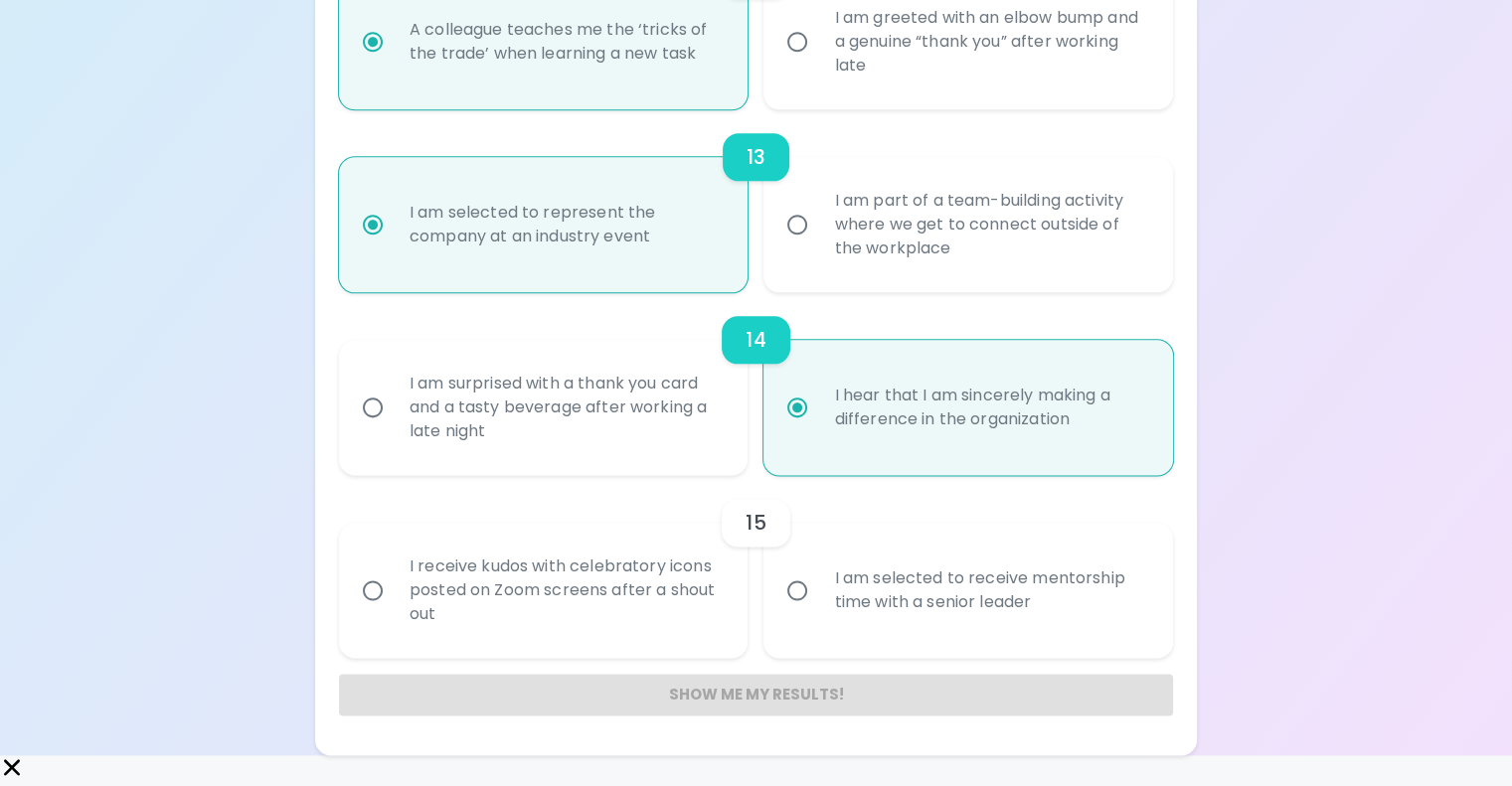 radio on "true" 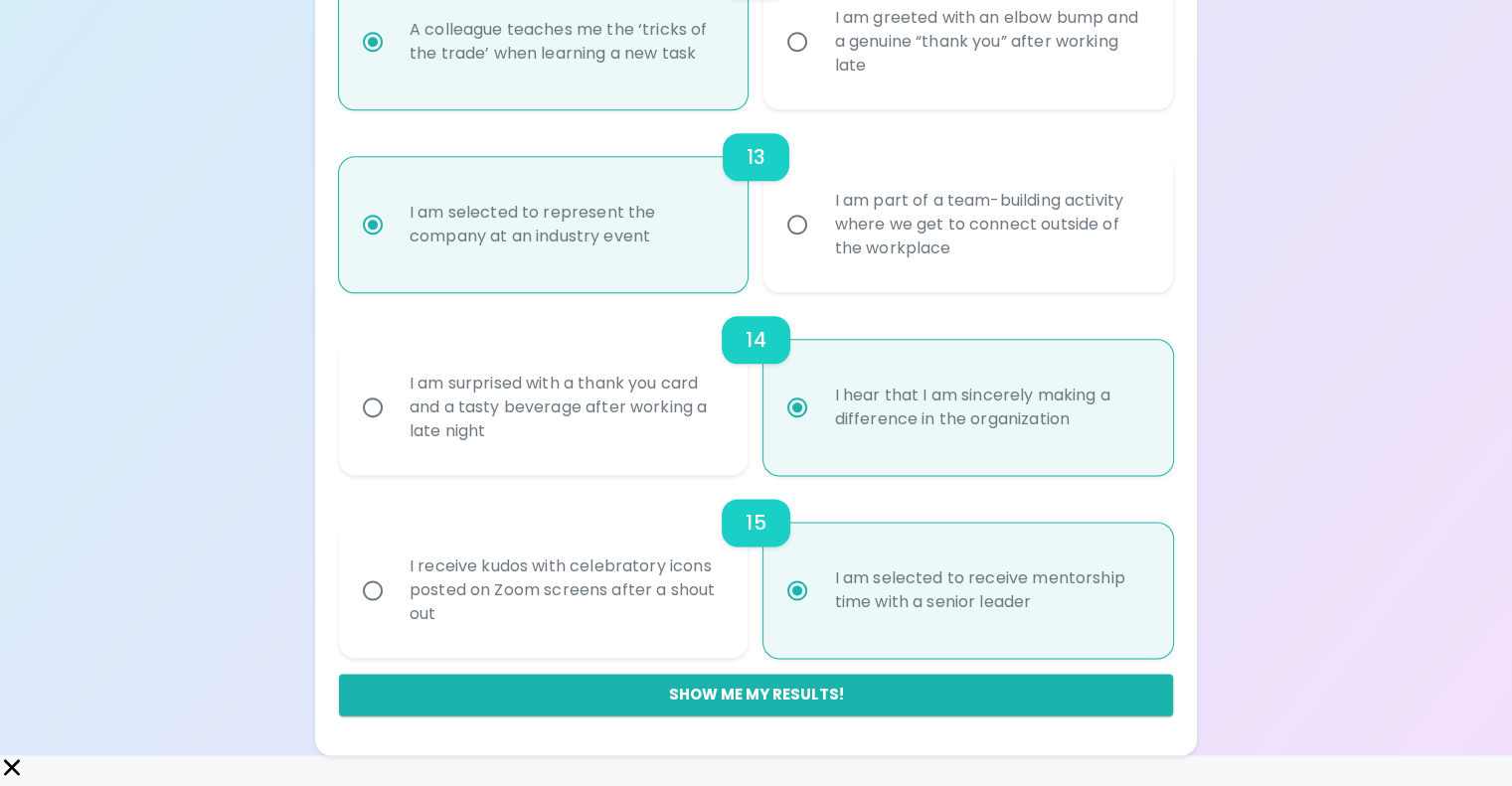 scroll, scrollTop: 3022, scrollLeft: 0, axis: vertical 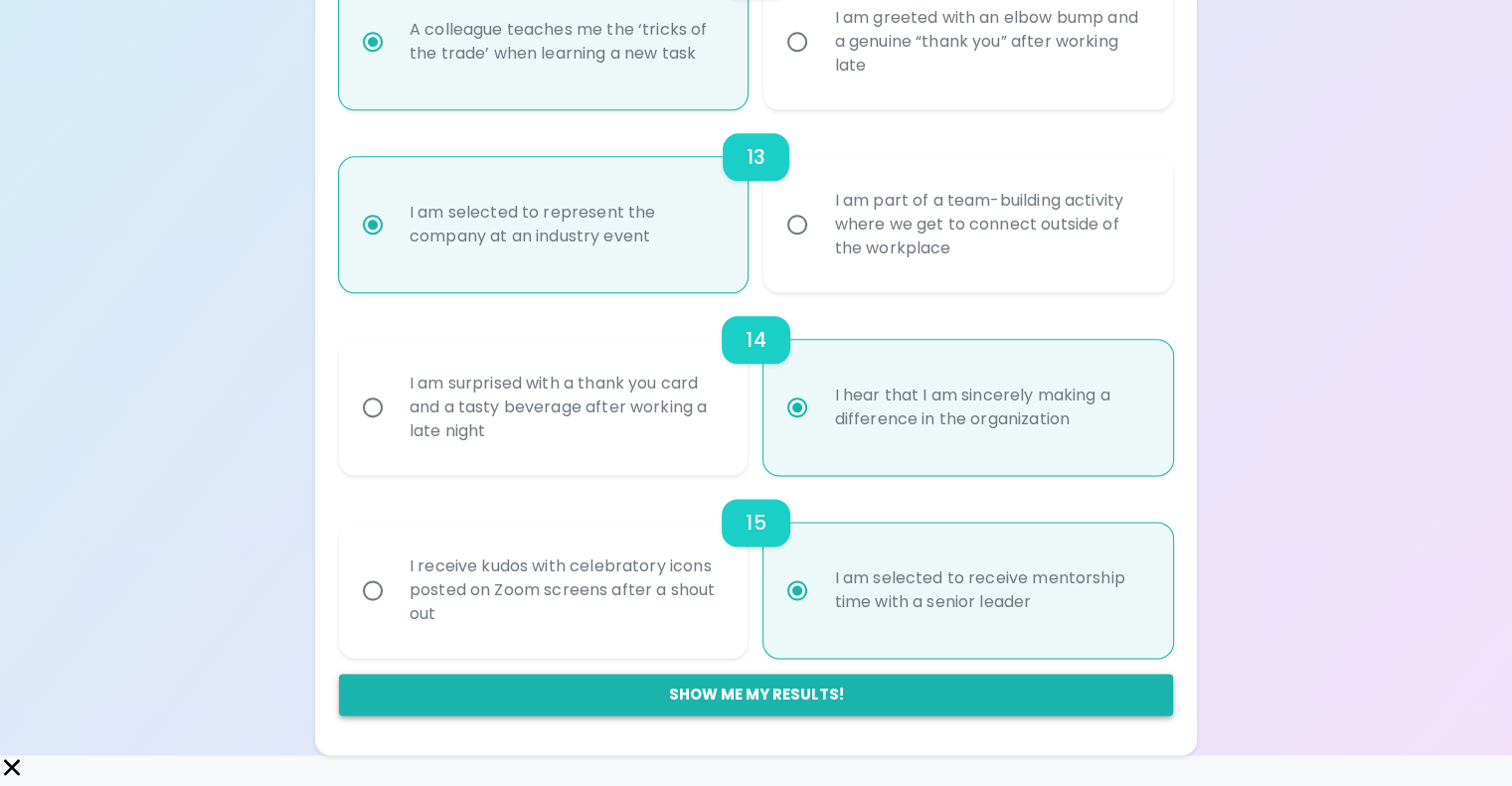 radio on "true" 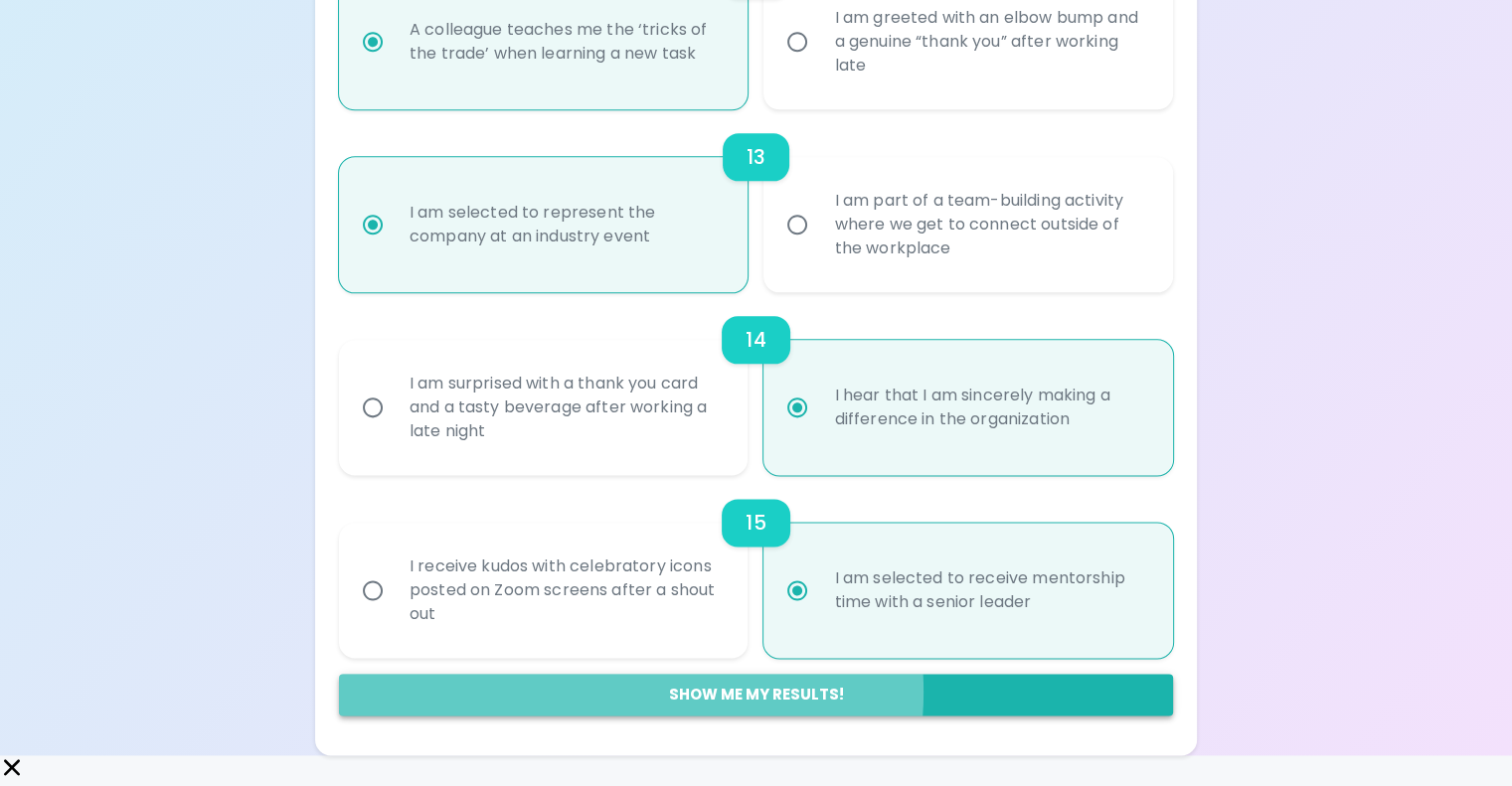 click on "Show me my results!" at bounding box center [756, 695] 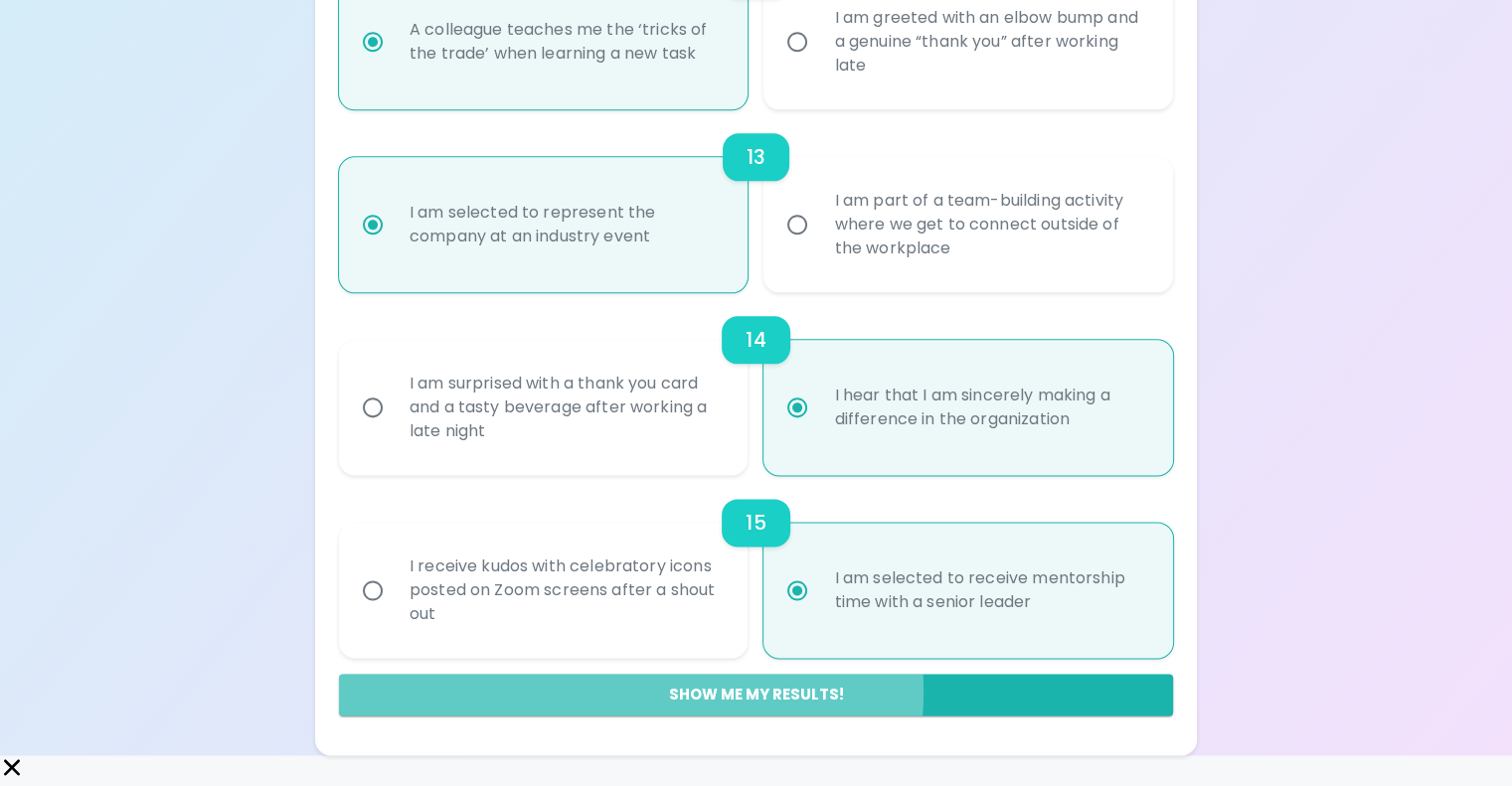 radio on "false" 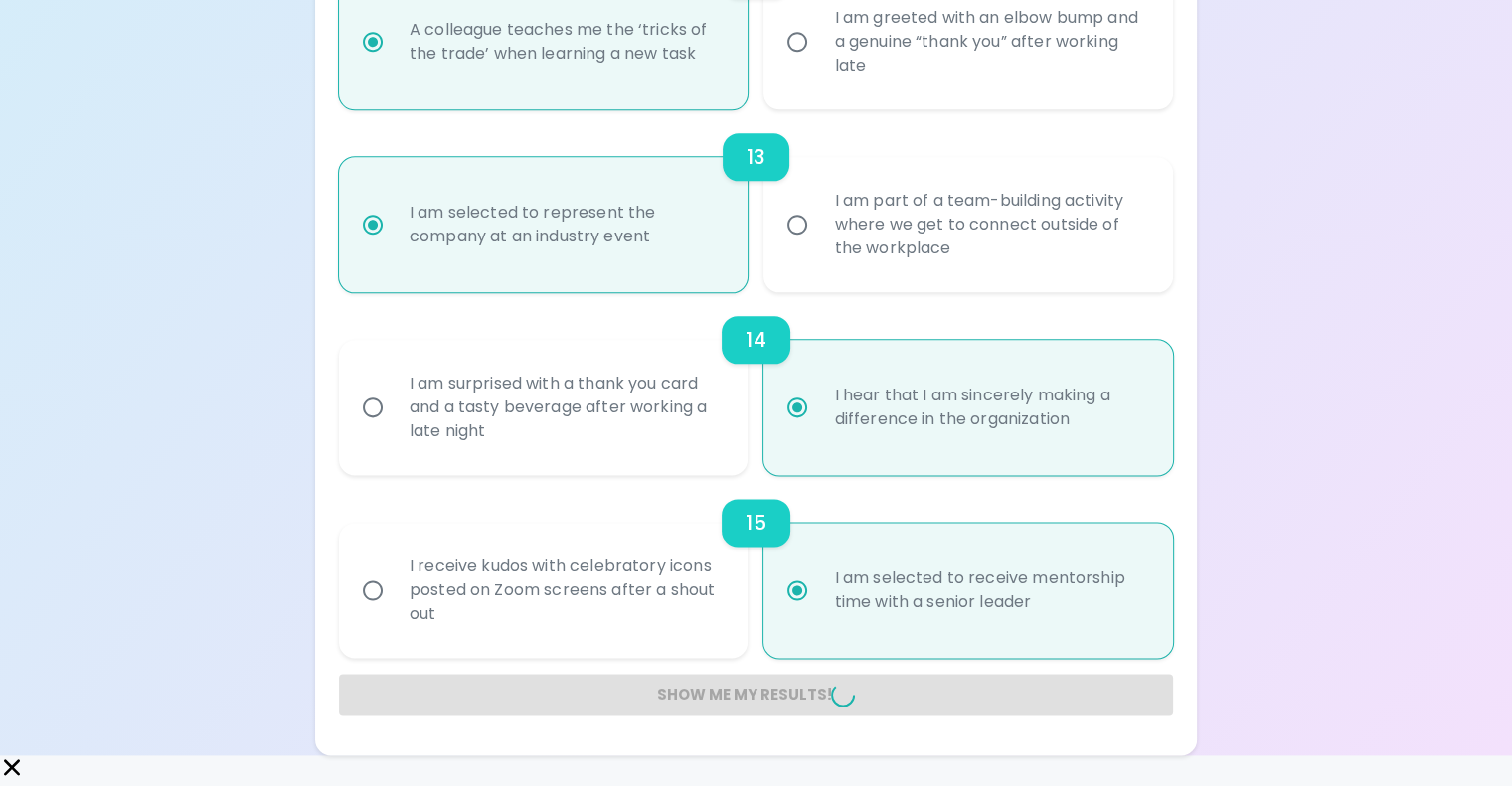 radio on "false" 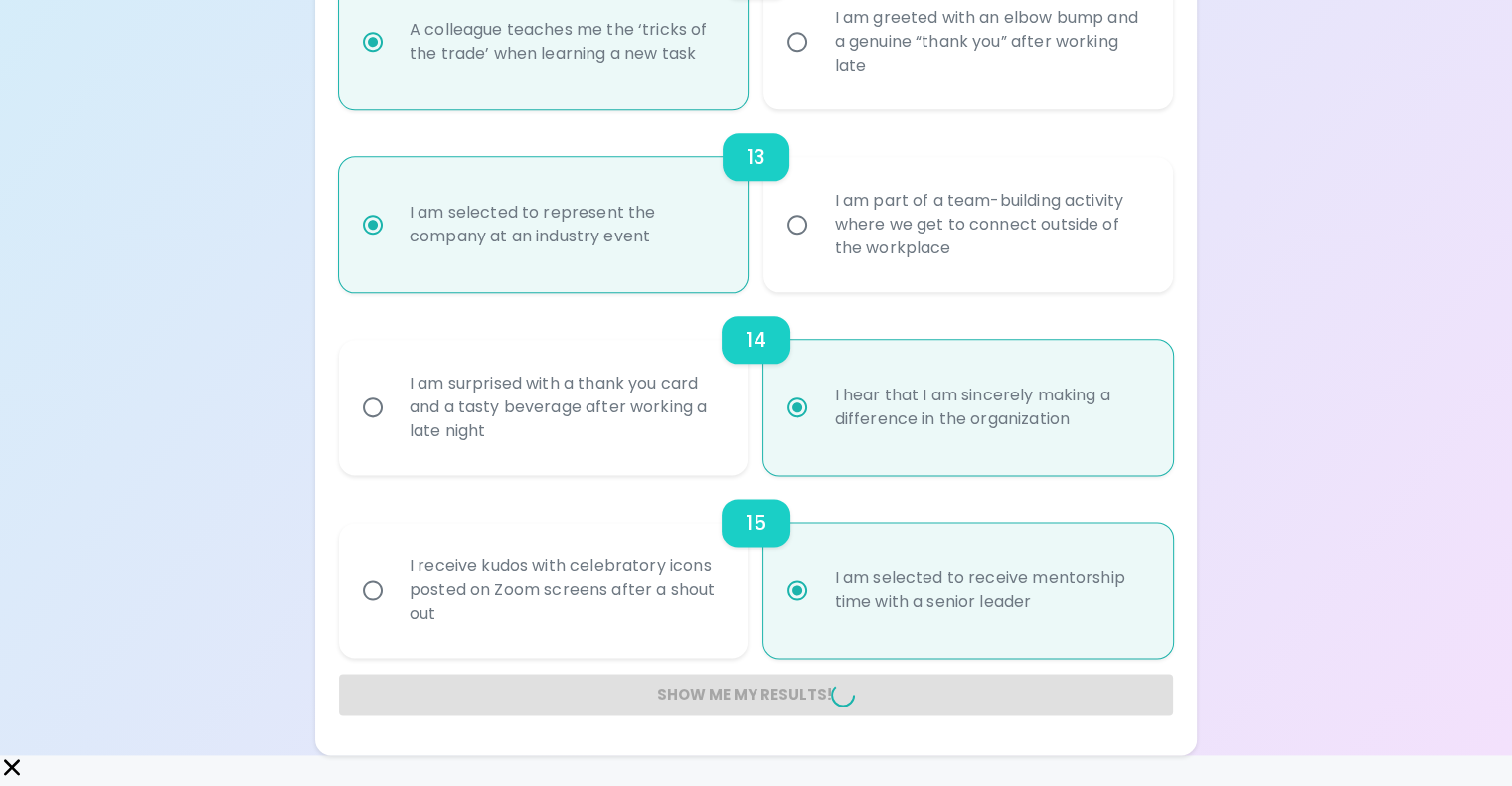 radio on "false" 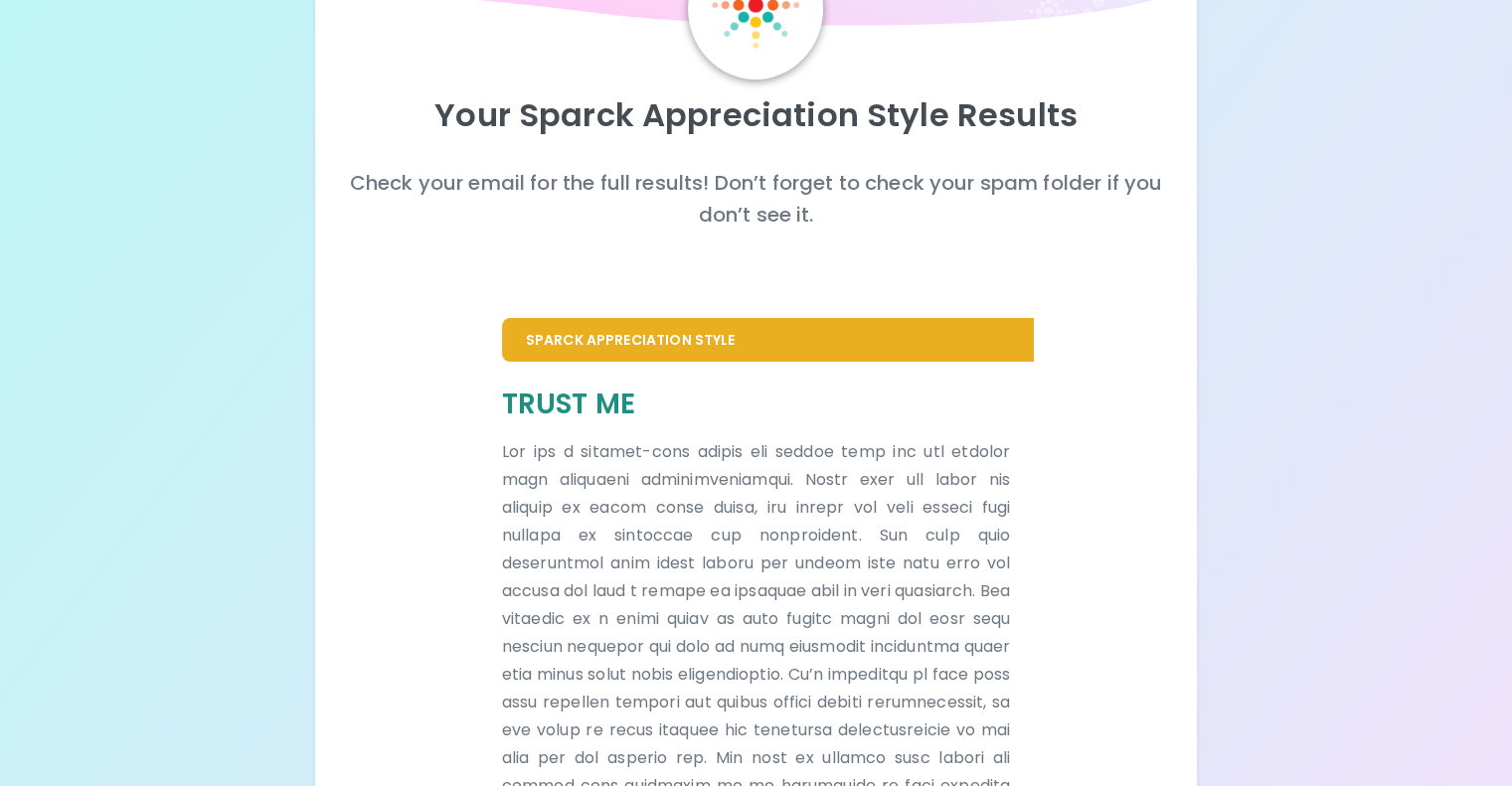 scroll, scrollTop: 131, scrollLeft: 0, axis: vertical 